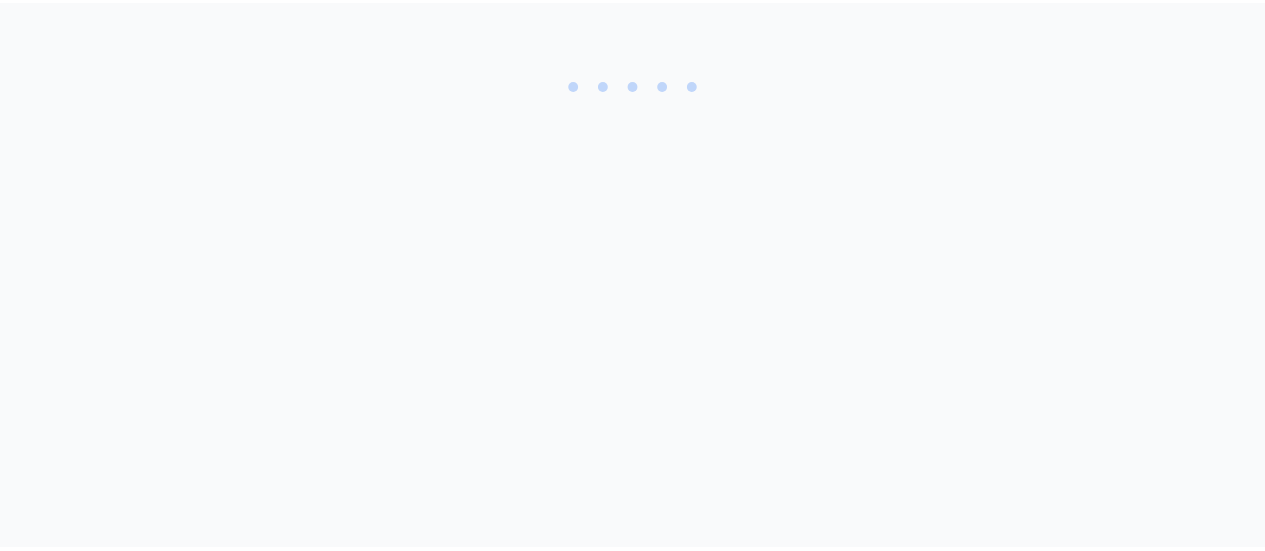 scroll, scrollTop: 0, scrollLeft: 0, axis: both 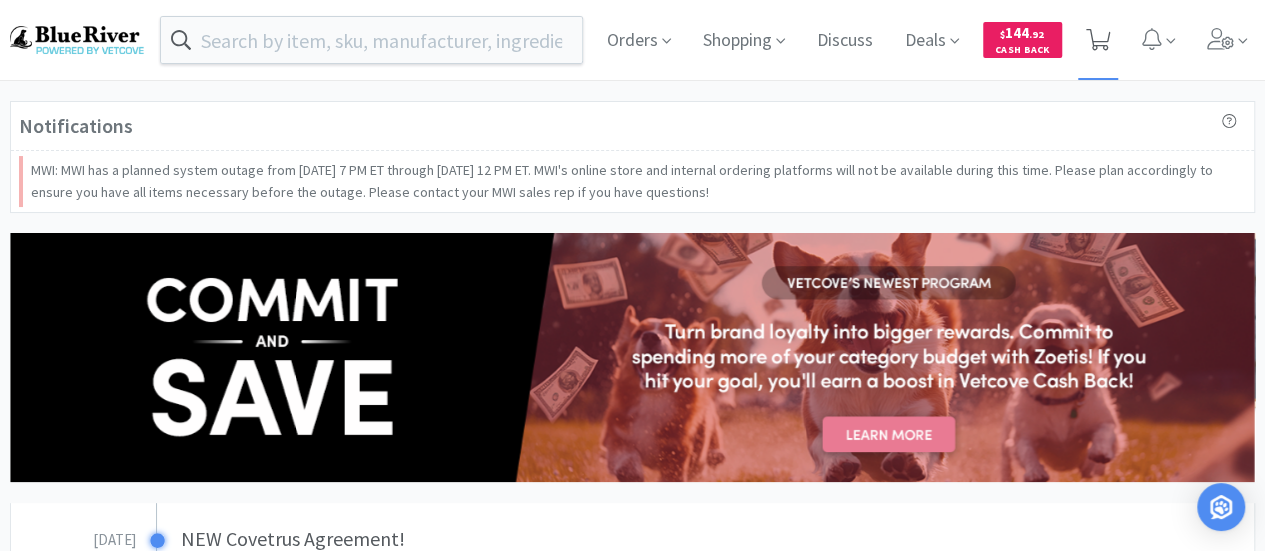 click 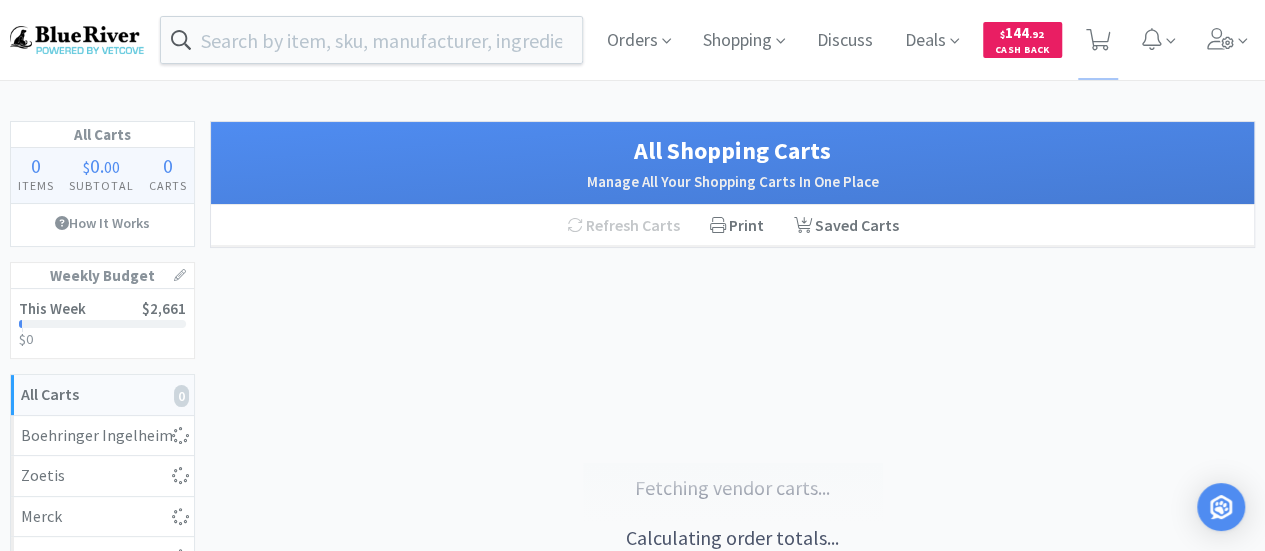 select on "4" 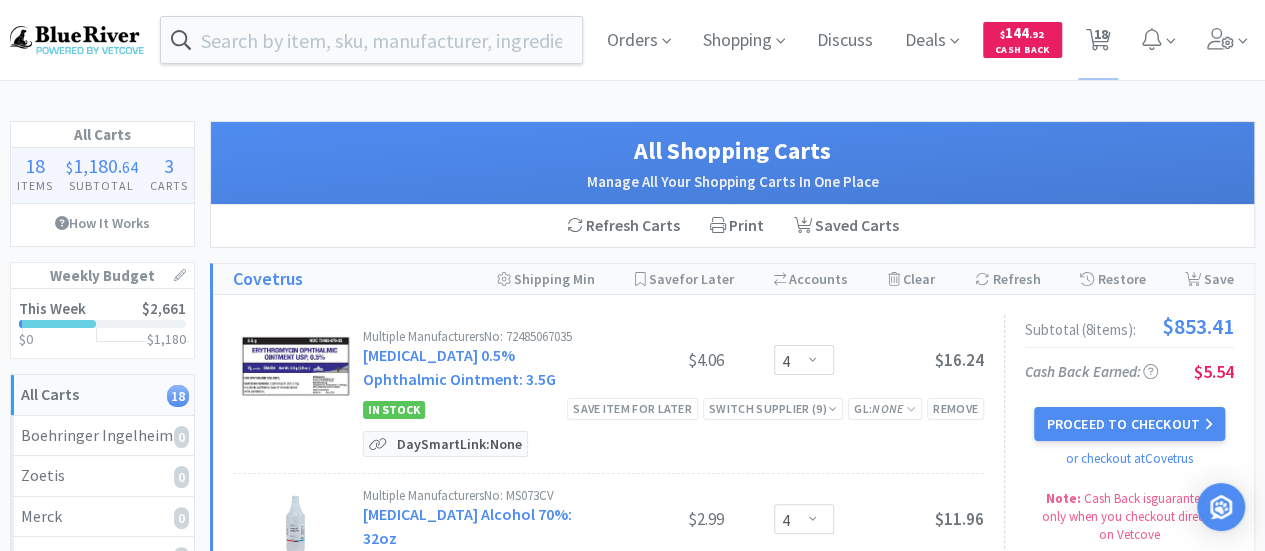 click on "DaySmart  Link:  None" at bounding box center [459, 444] 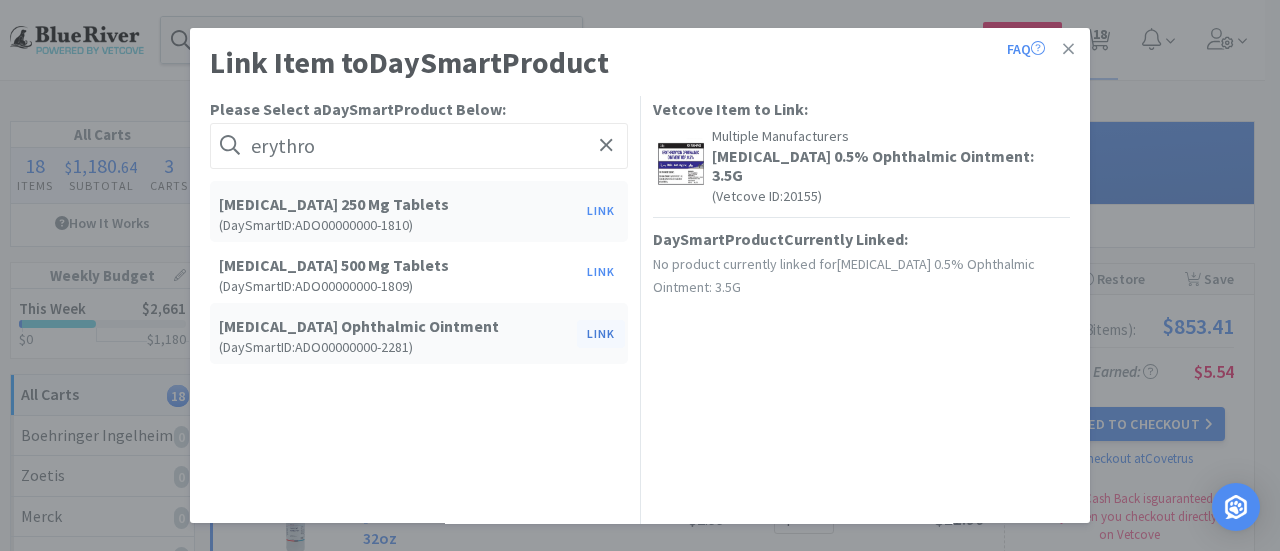 type on "erythro" 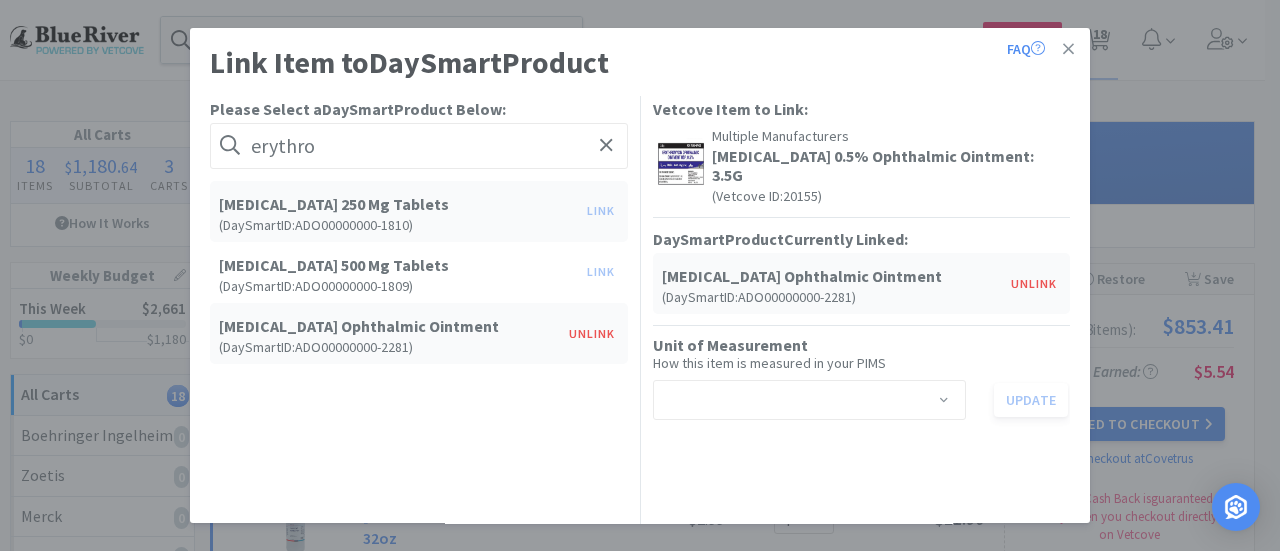 click on "Select unit of measurement" at bounding box center [809, 400] 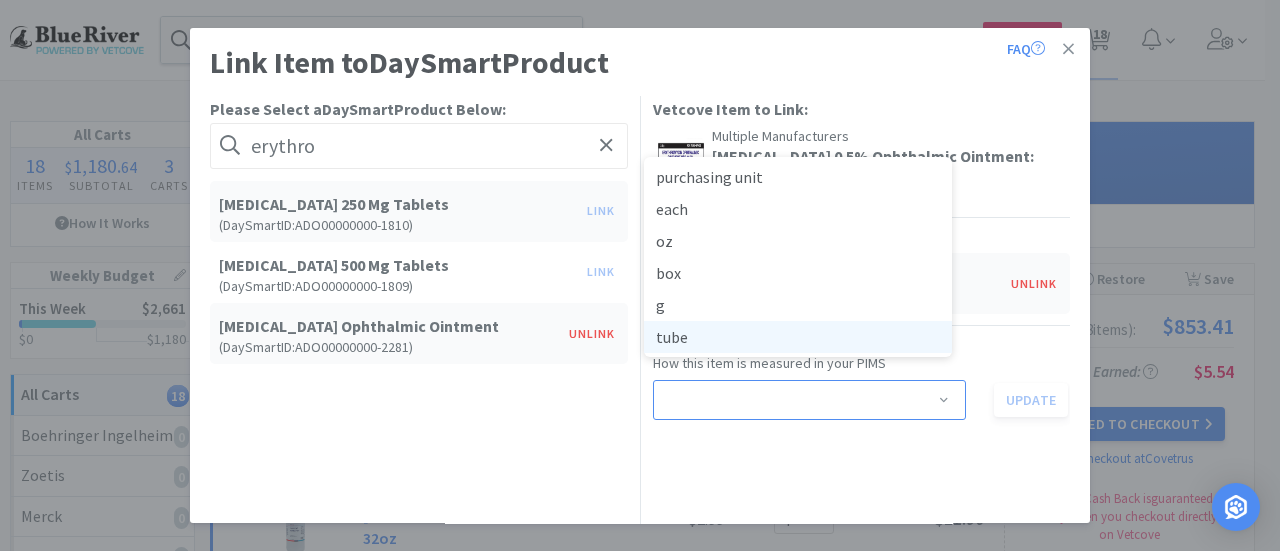 click on "tube" at bounding box center (798, 337) 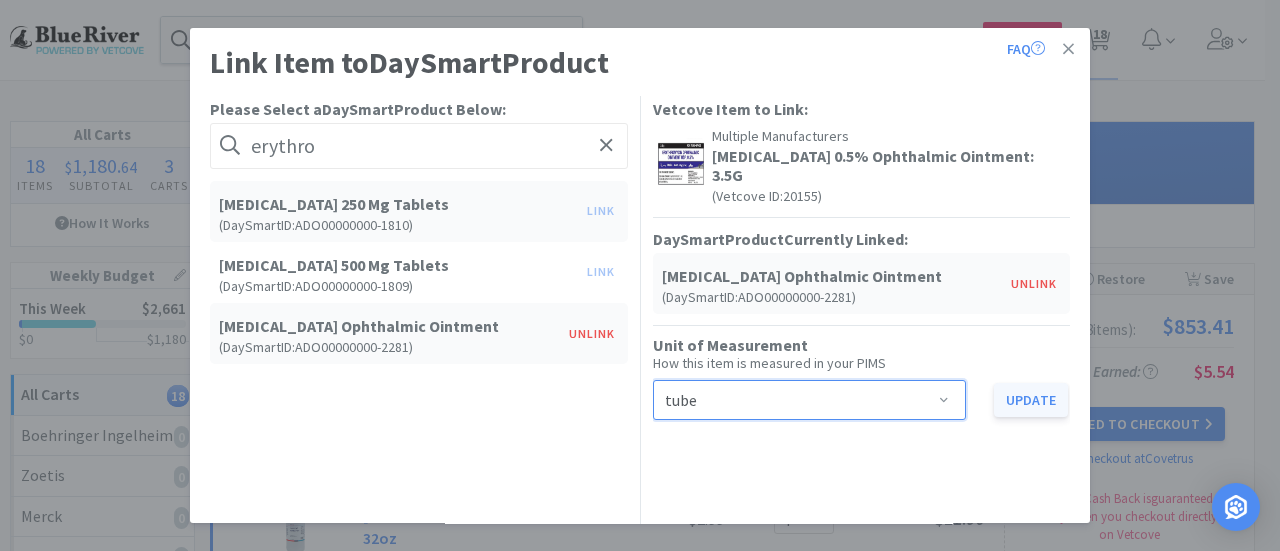 click on "Update" at bounding box center (1031, 400) 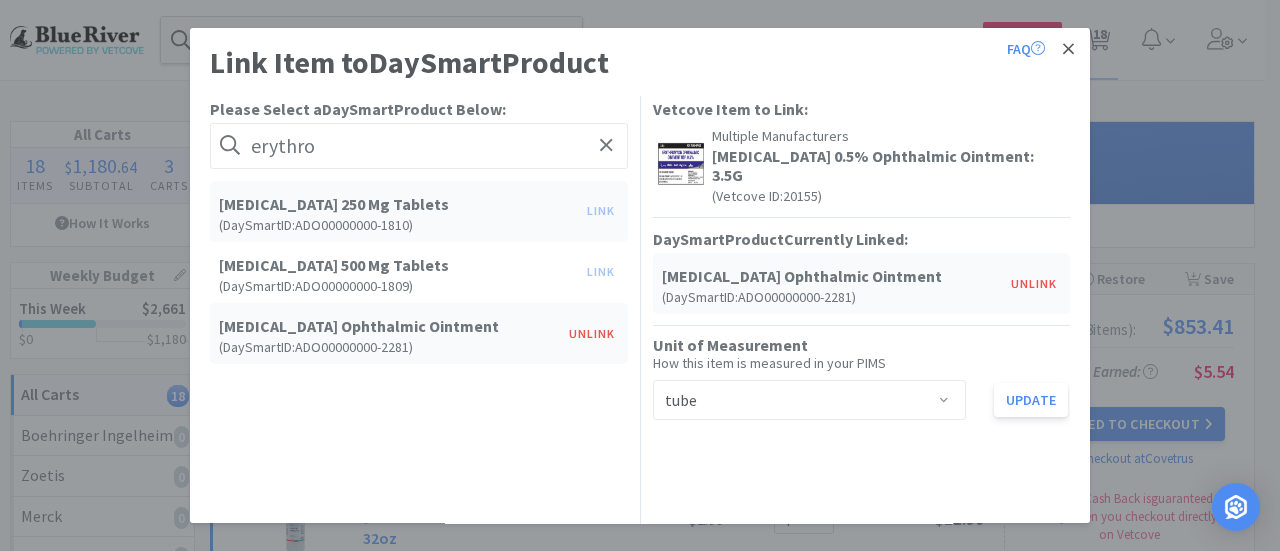 click 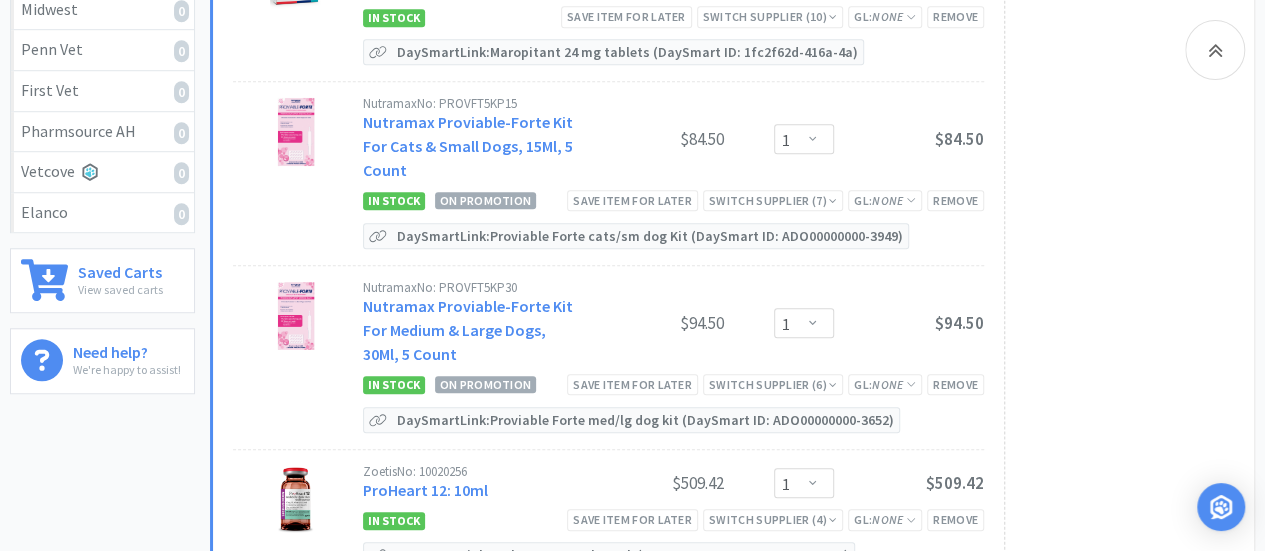 scroll, scrollTop: 800, scrollLeft: 0, axis: vertical 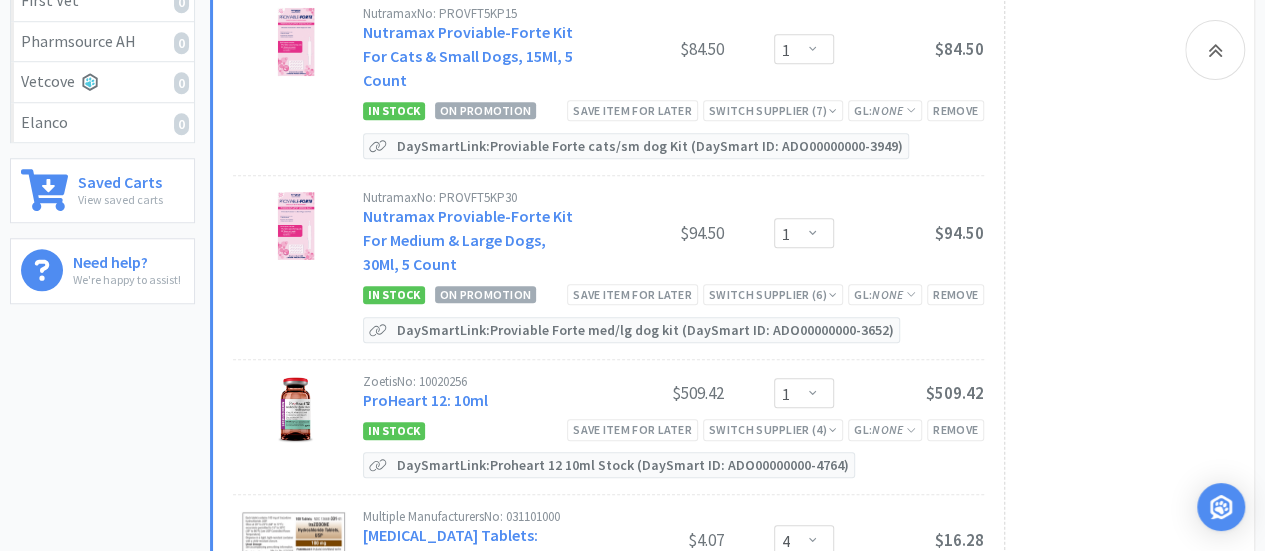 select on "3" 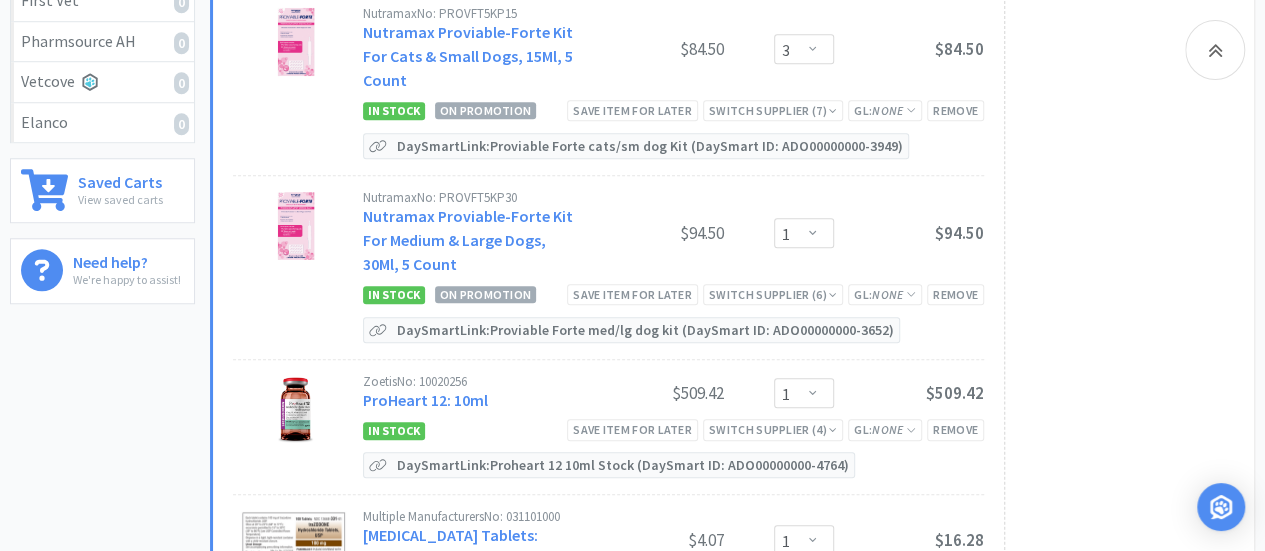 select on "1" 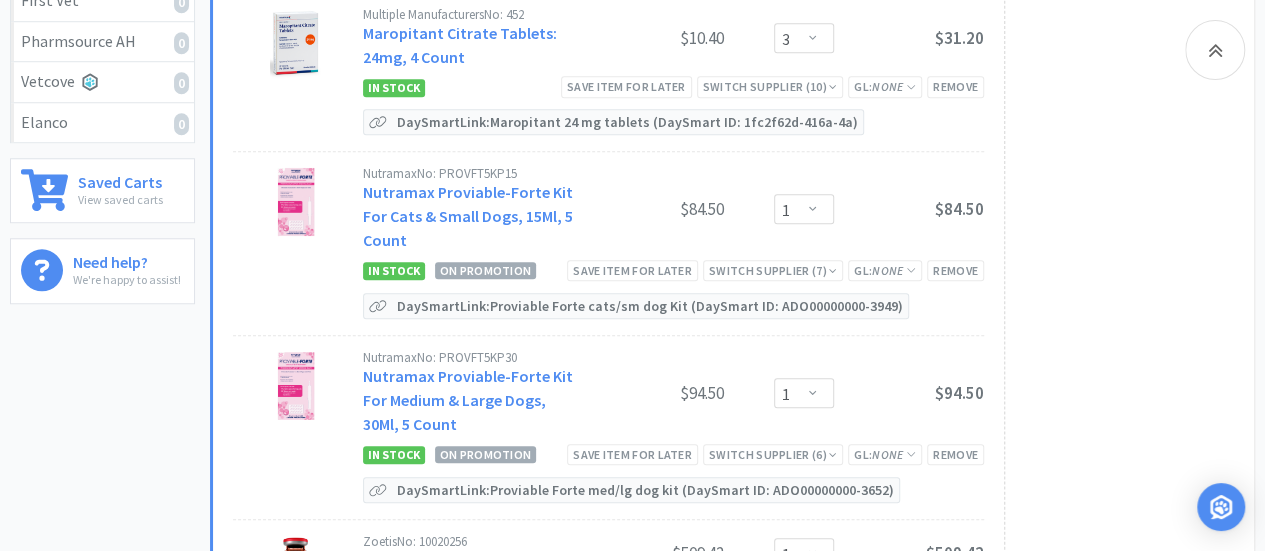 select on "3" 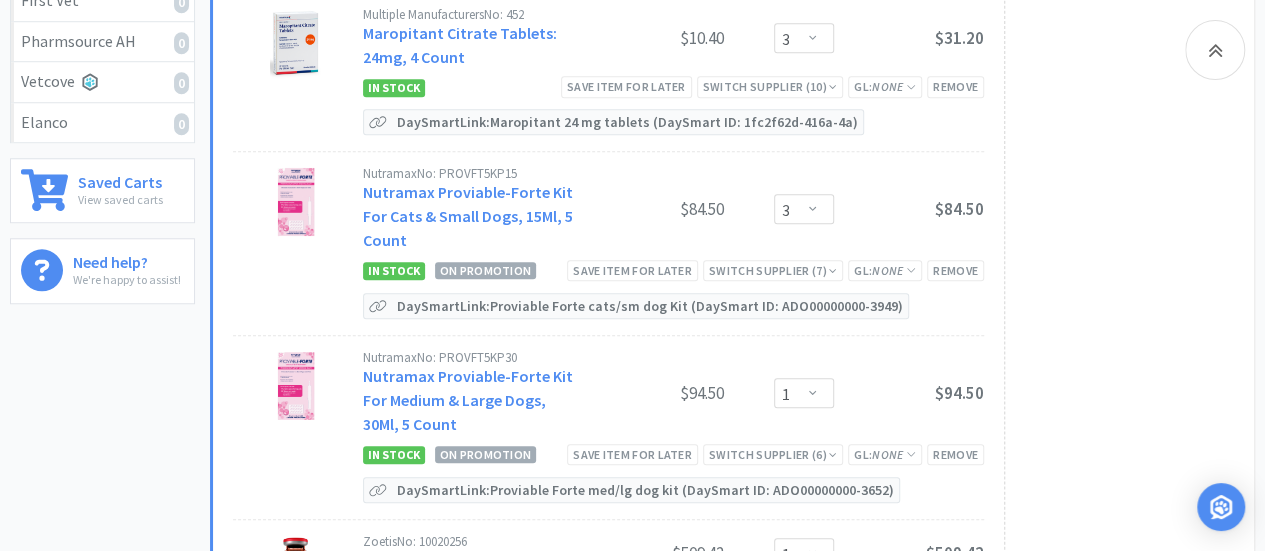 select on "1" 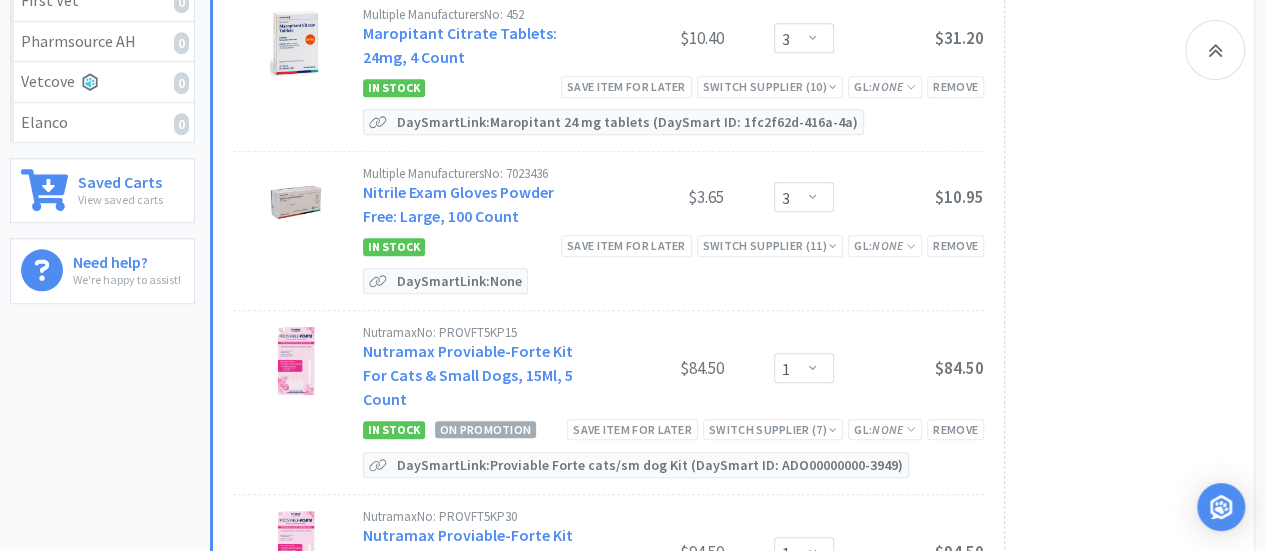 select on "1" 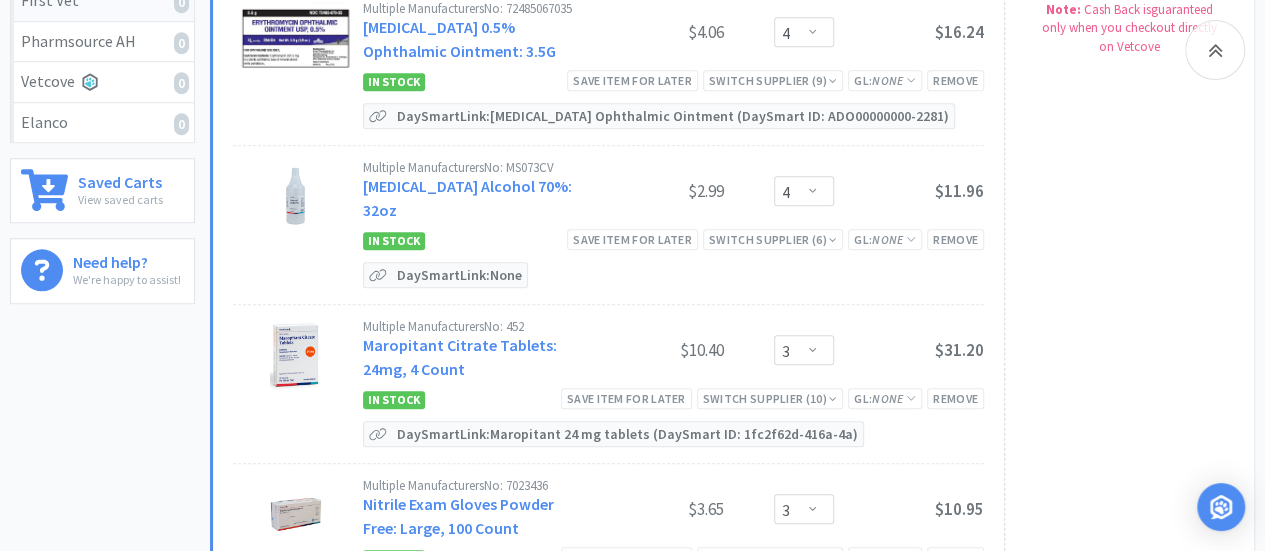 select on "1" 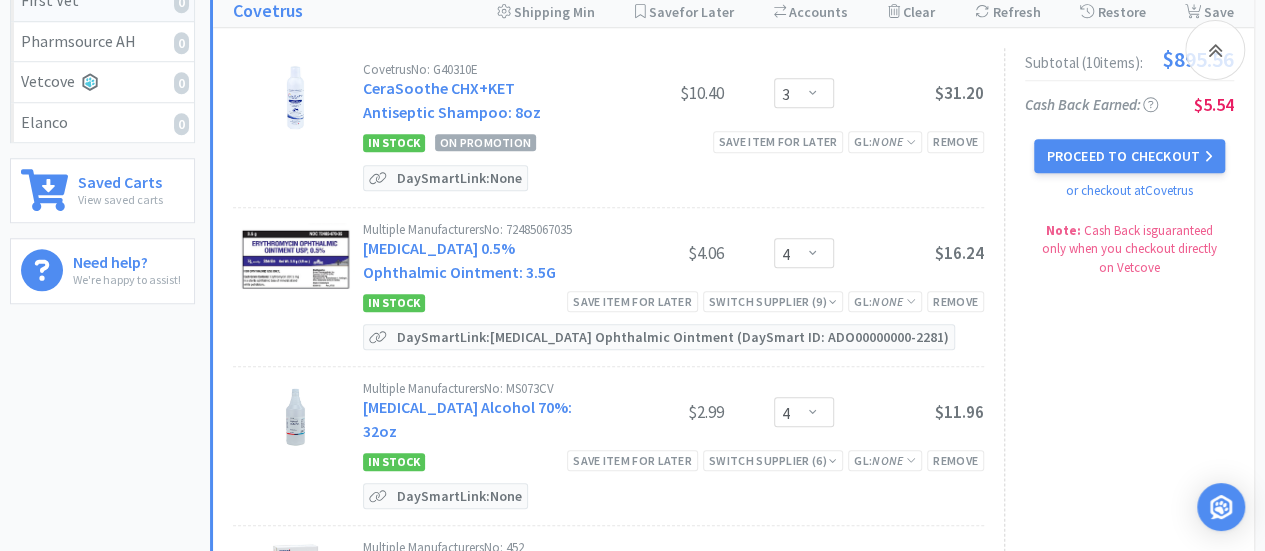 select on "1" 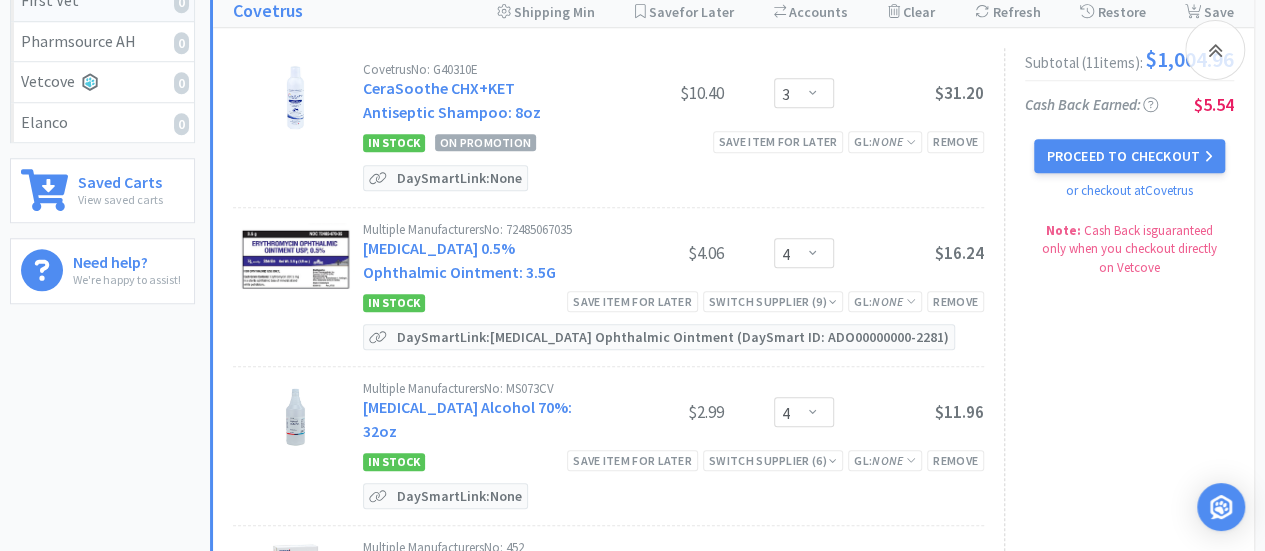 select on "1" 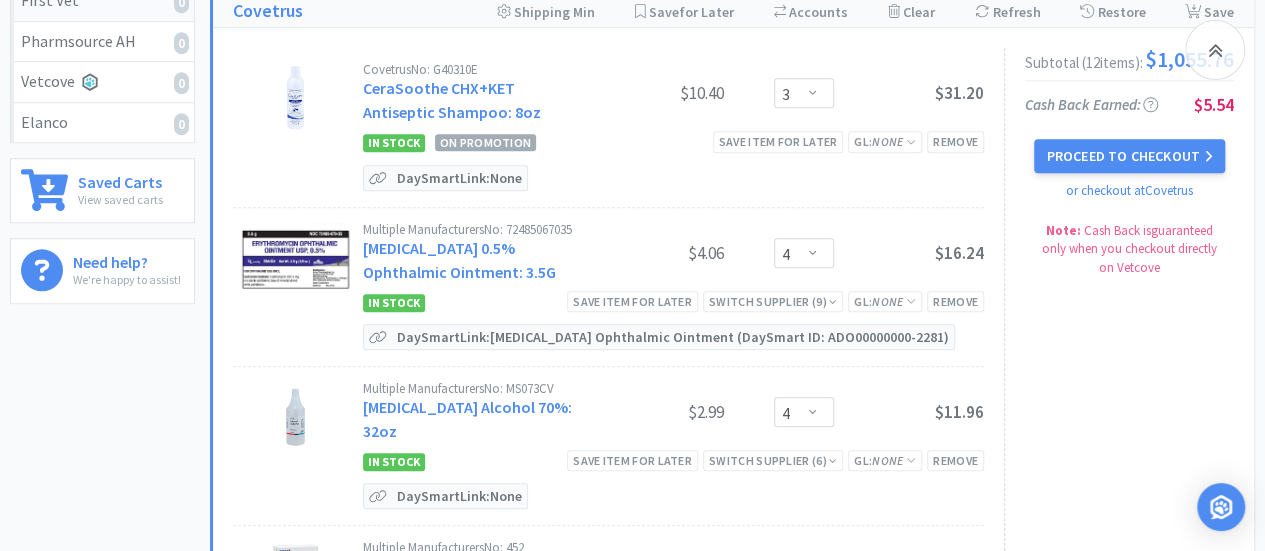 select on "1" 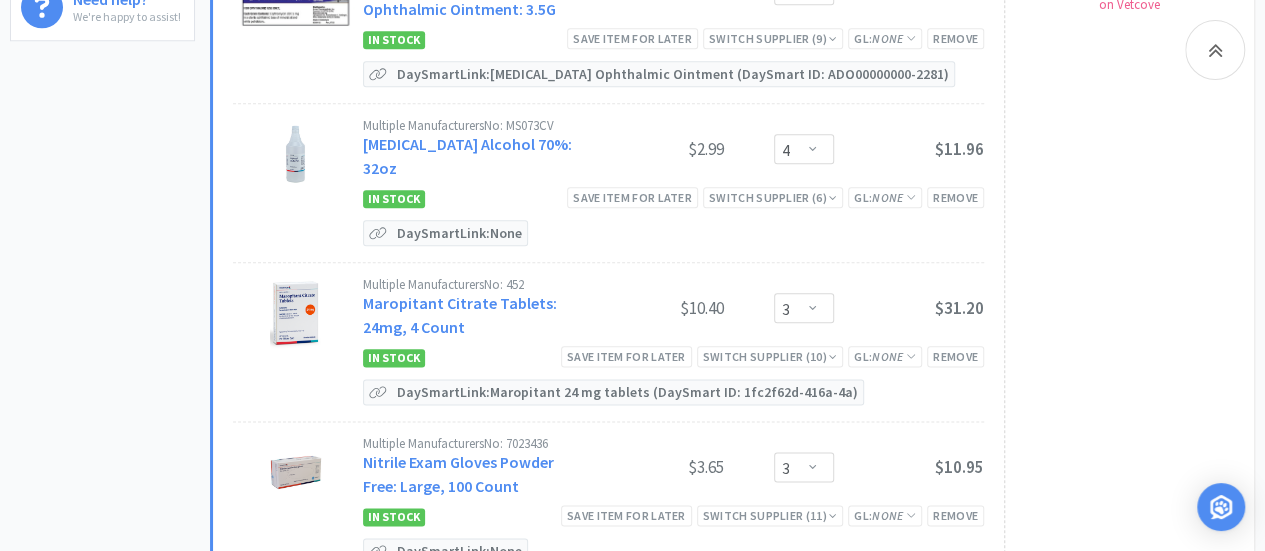 scroll, scrollTop: 1100, scrollLeft: 0, axis: vertical 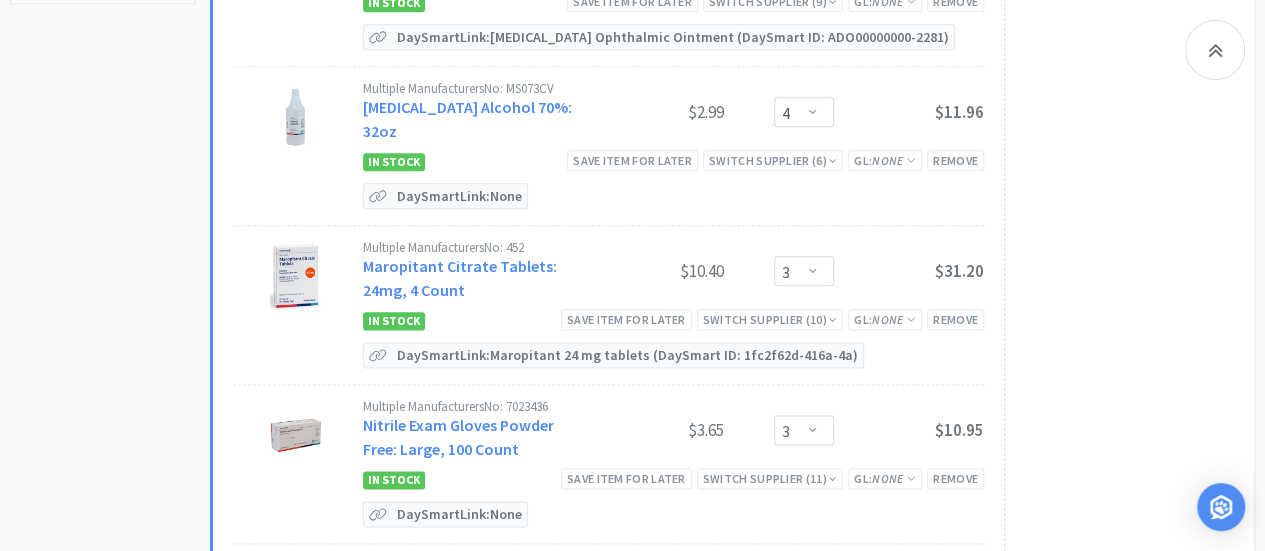 select on "1" 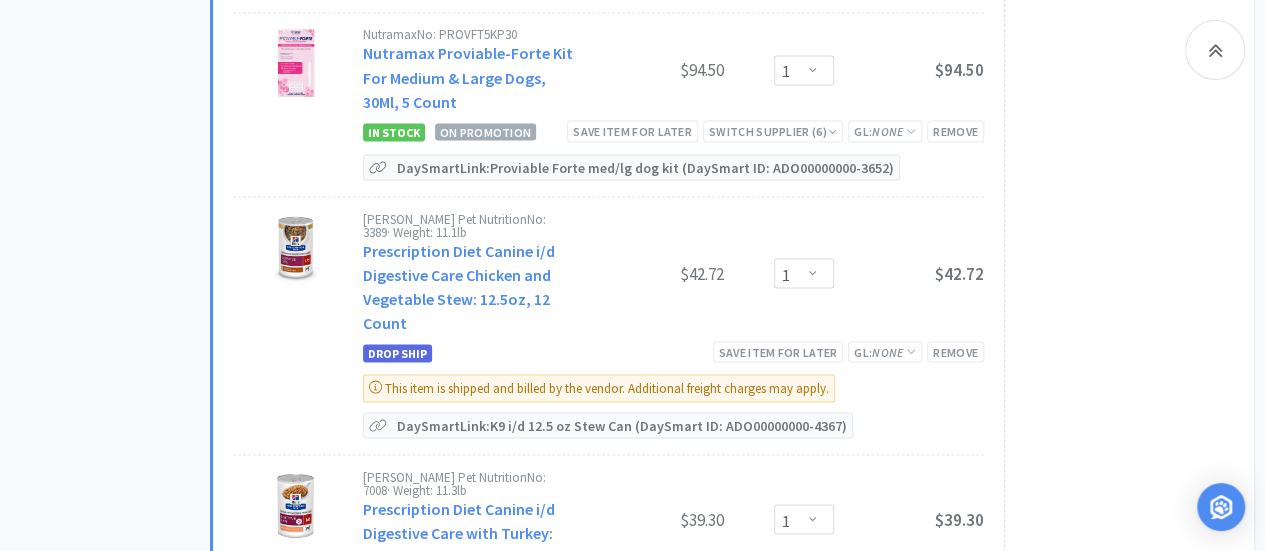 scroll, scrollTop: 1900, scrollLeft: 0, axis: vertical 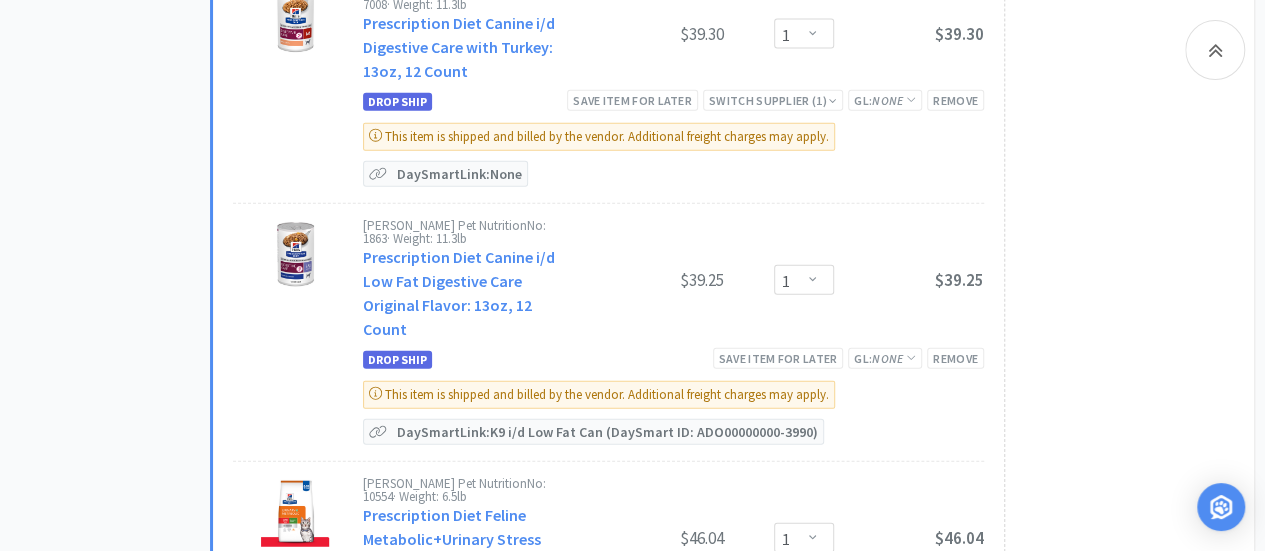 select on "1" 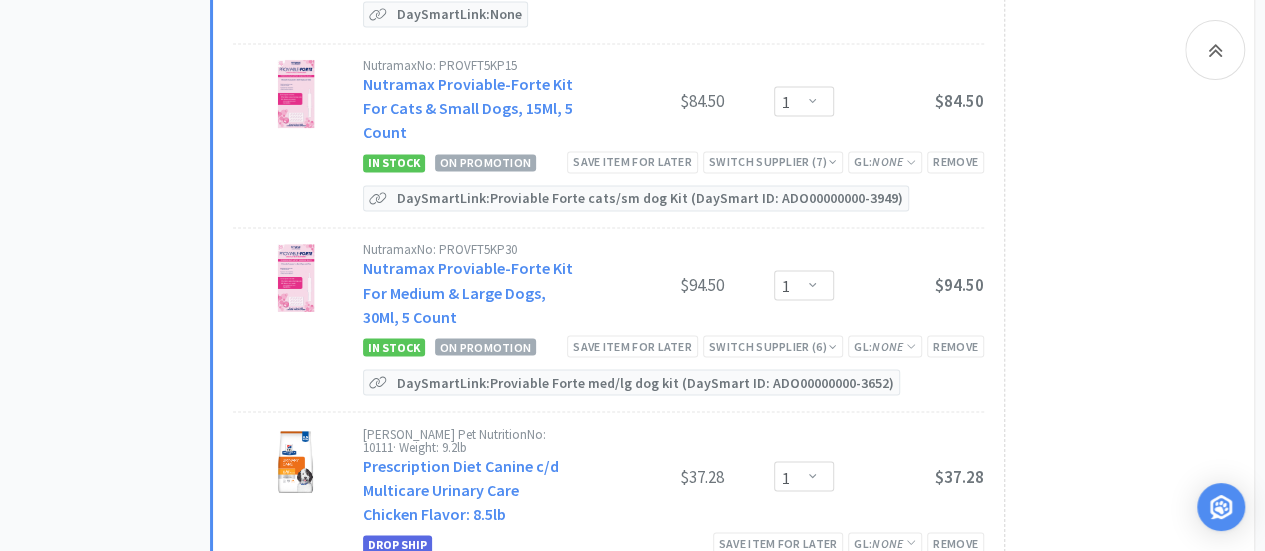scroll, scrollTop: 1800, scrollLeft: 0, axis: vertical 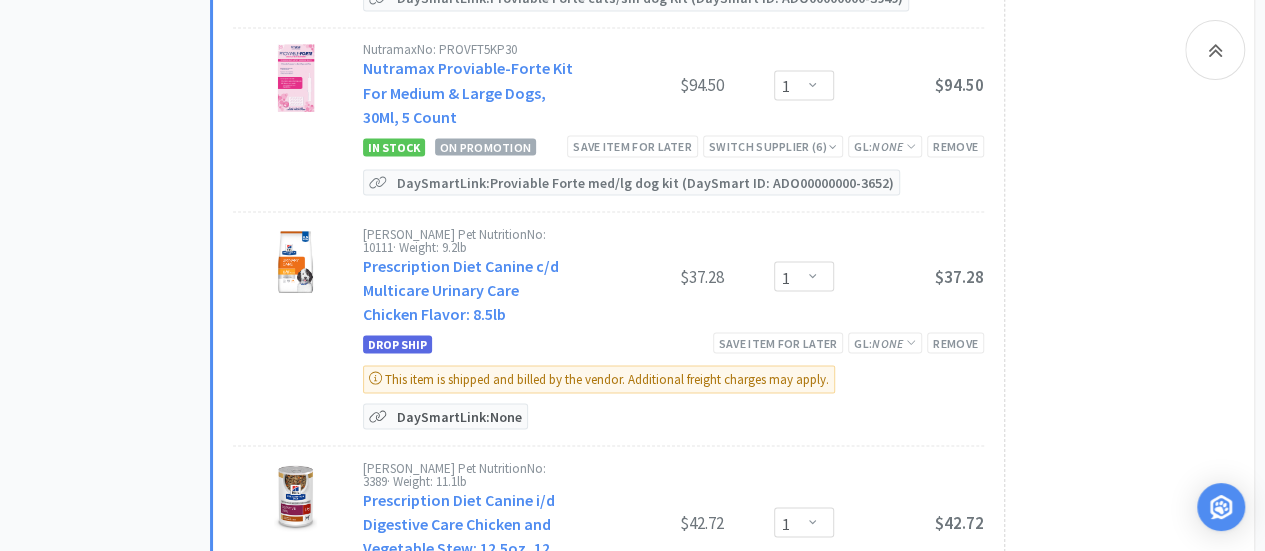 click on "DaySmart  Link:  None" at bounding box center (459, 416) 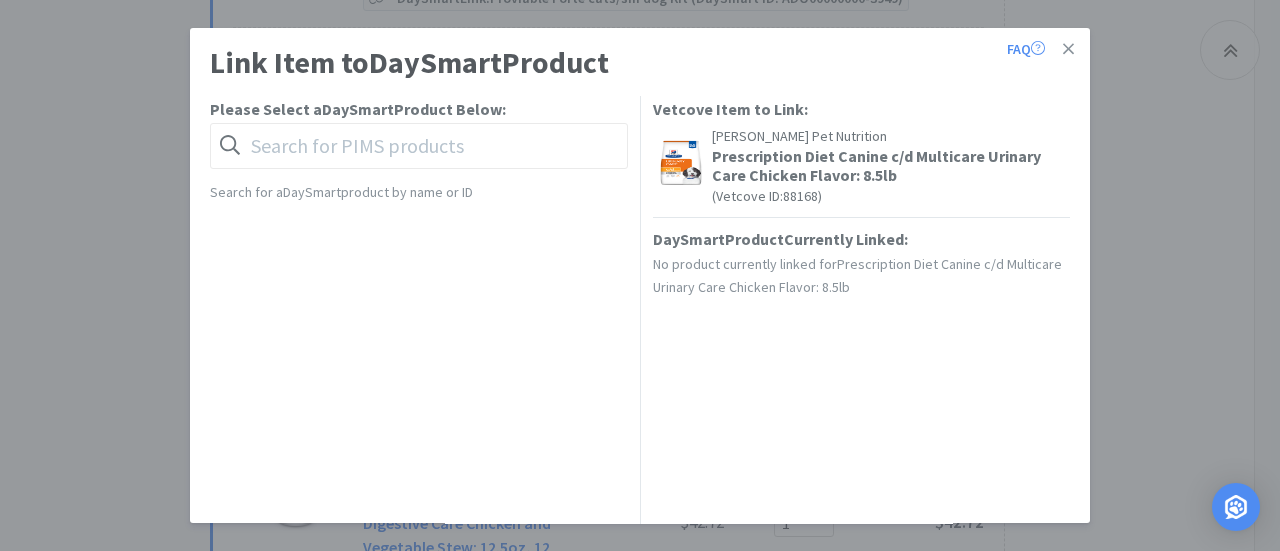 click at bounding box center (419, 146) 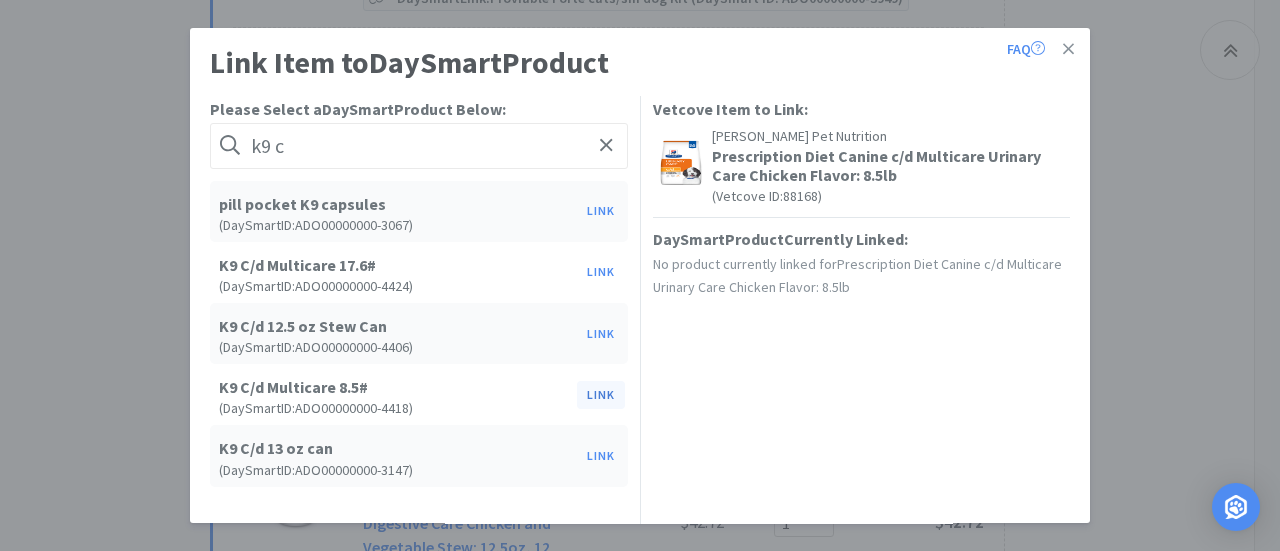 type on "k9 c" 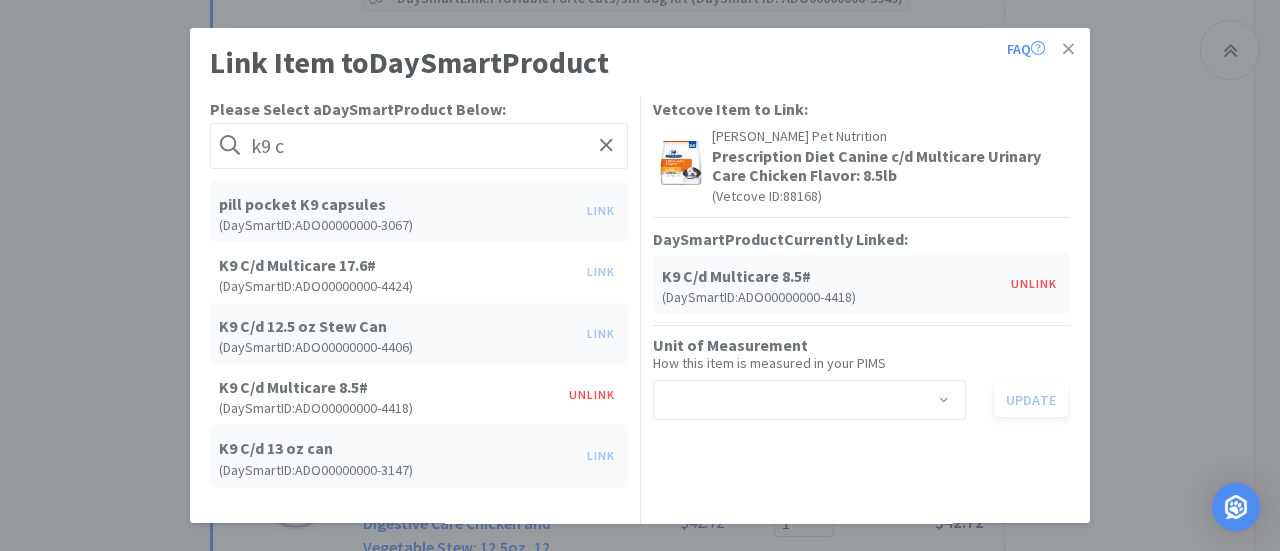 click on "Select unit of measurement" at bounding box center (803, 400) 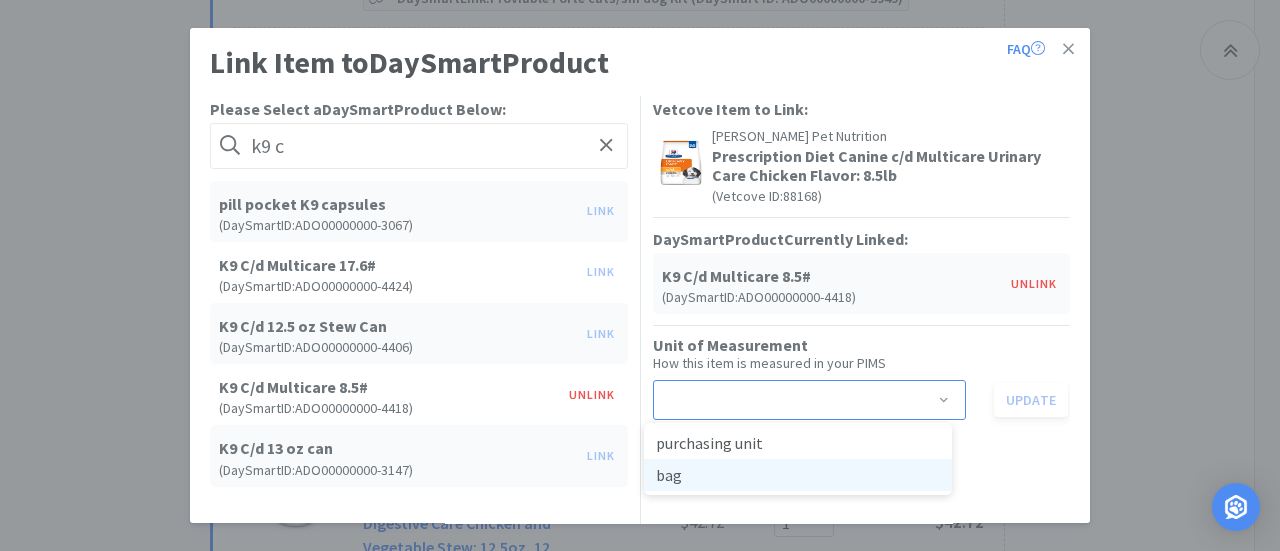 click on "bag" at bounding box center [798, 475] 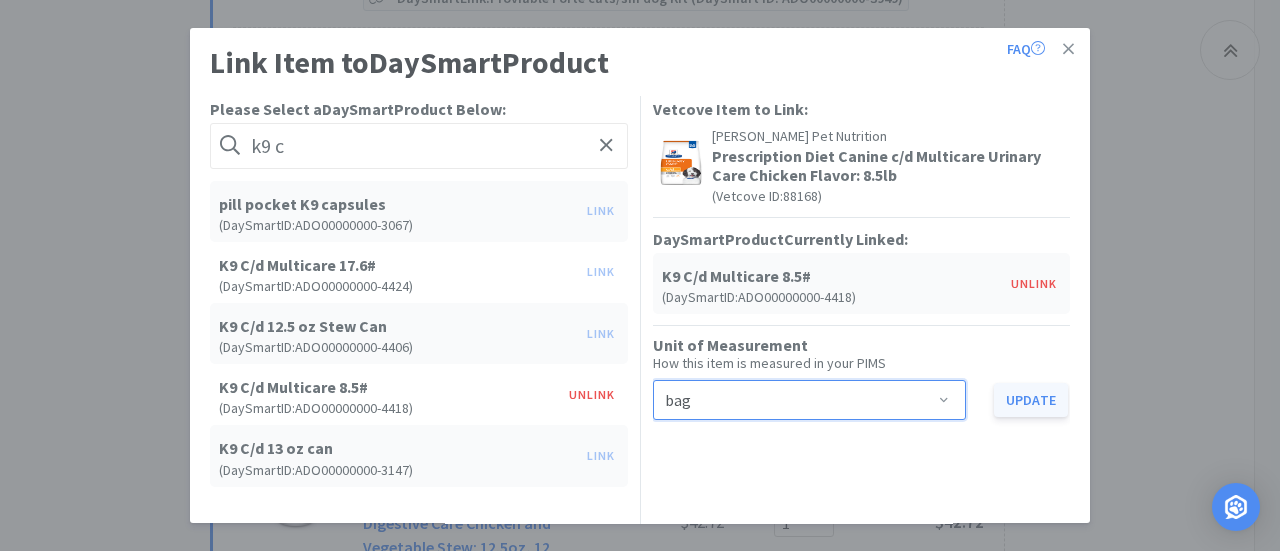 click on "Update" at bounding box center (1031, 400) 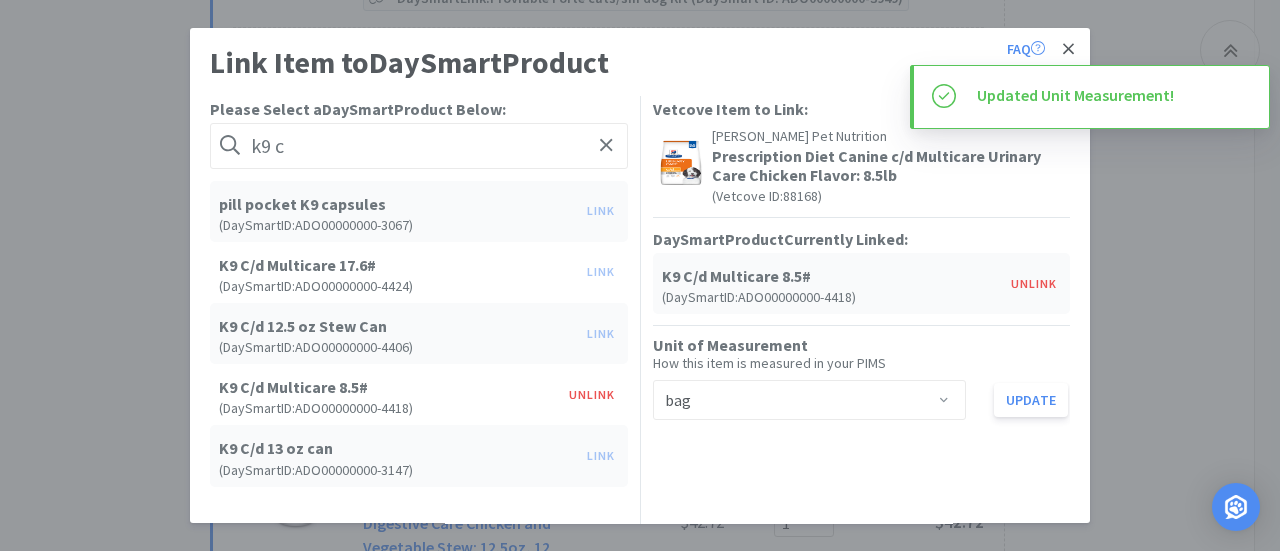 click 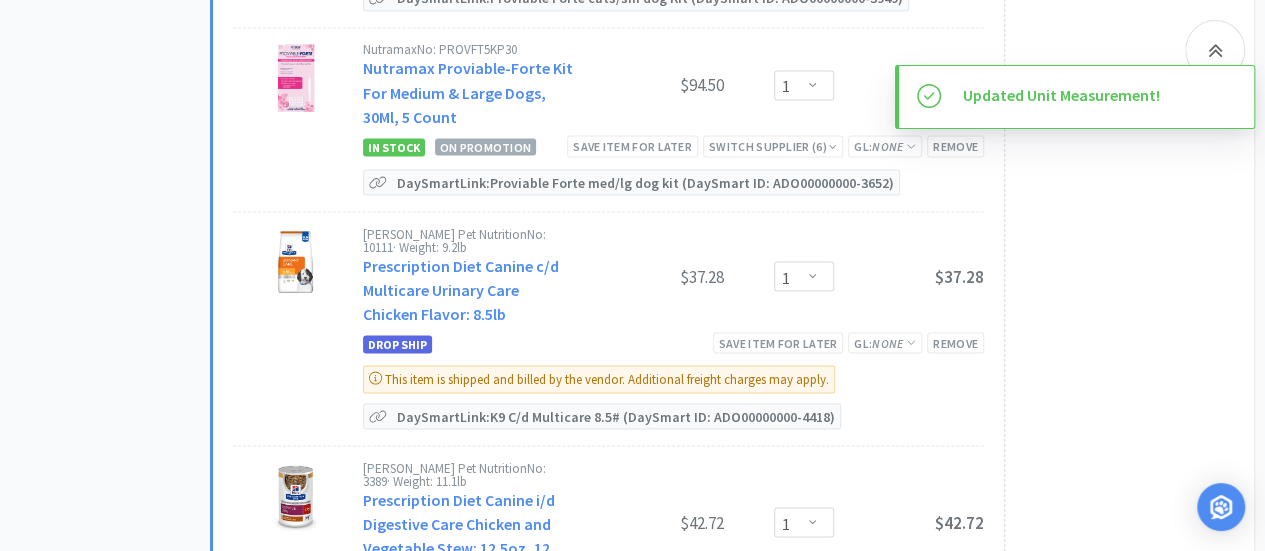 select on "2" 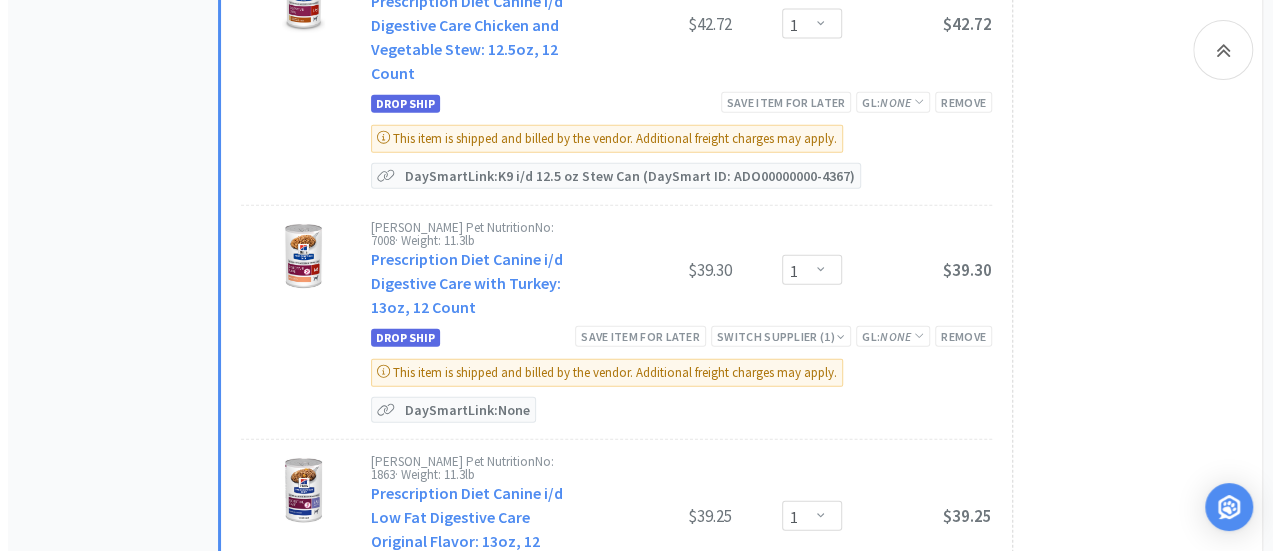 scroll, scrollTop: 2300, scrollLeft: 0, axis: vertical 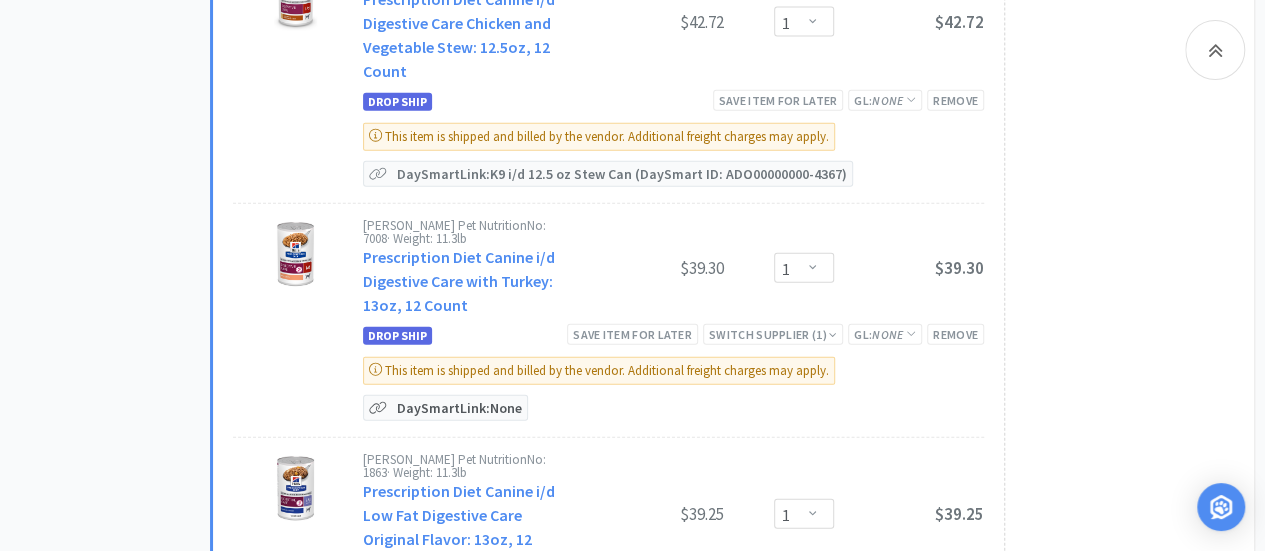 click on "DaySmart  Link:  None" at bounding box center [459, 408] 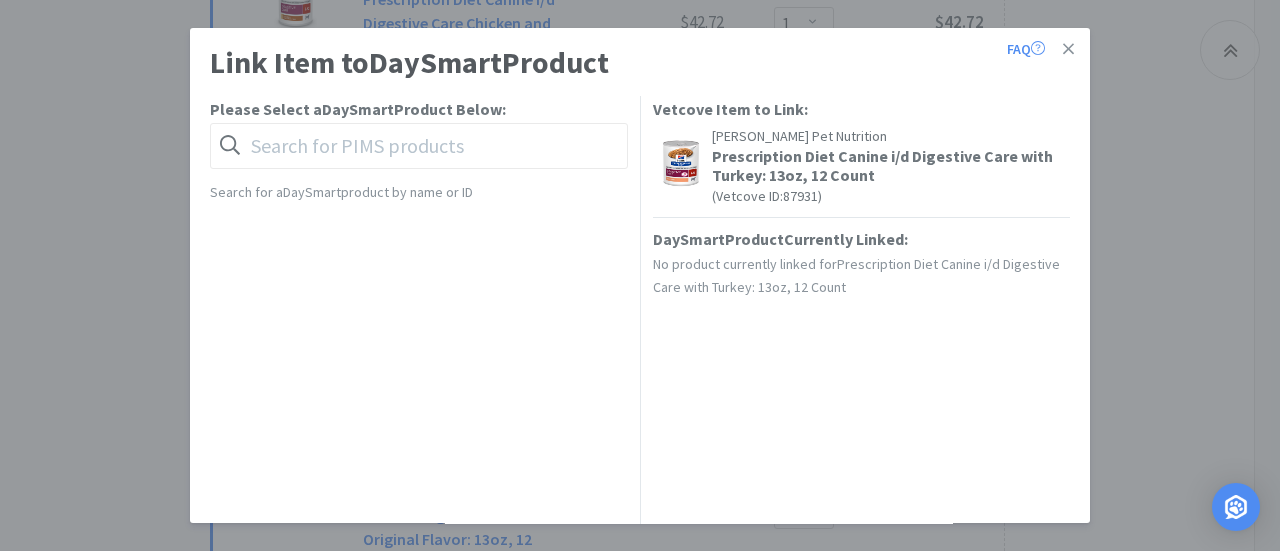 click at bounding box center [419, 146] 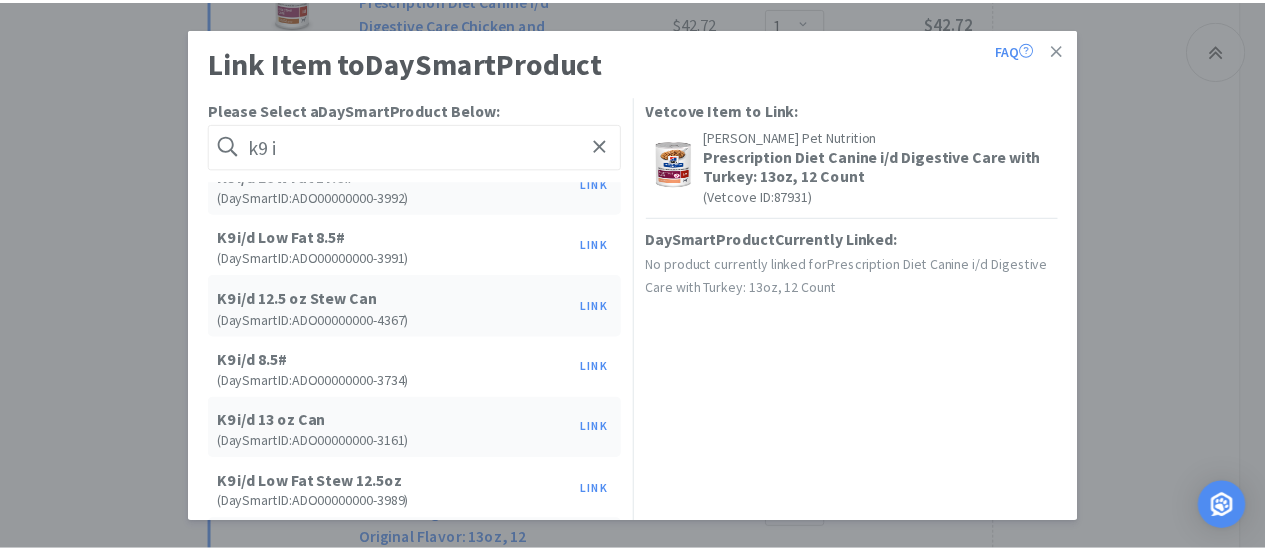 scroll, scrollTop: 161, scrollLeft: 0, axis: vertical 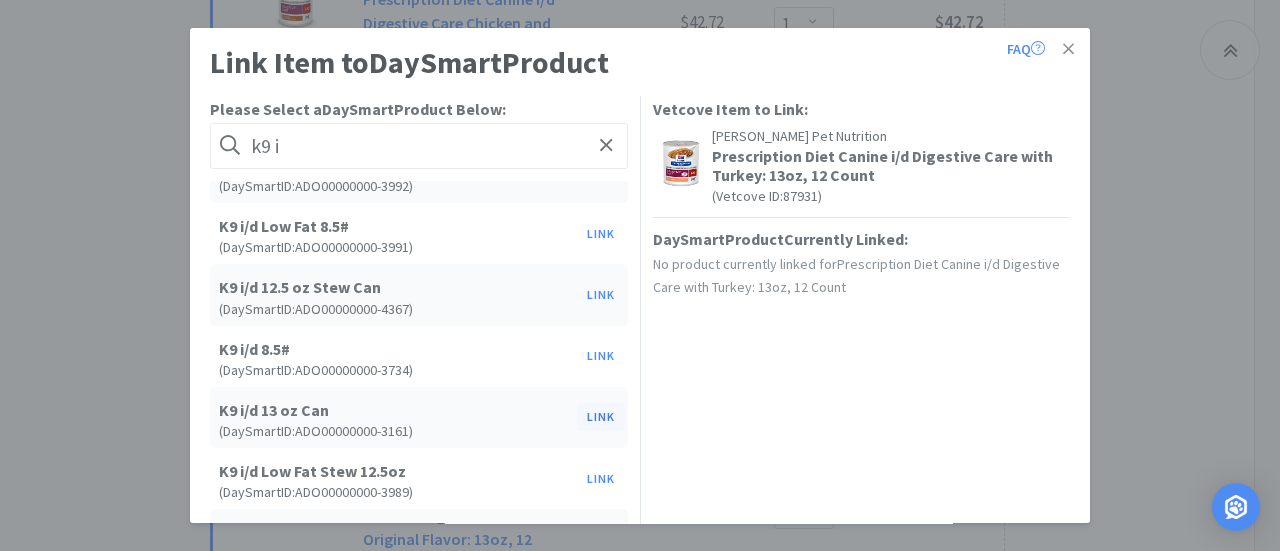 type on "k9 i" 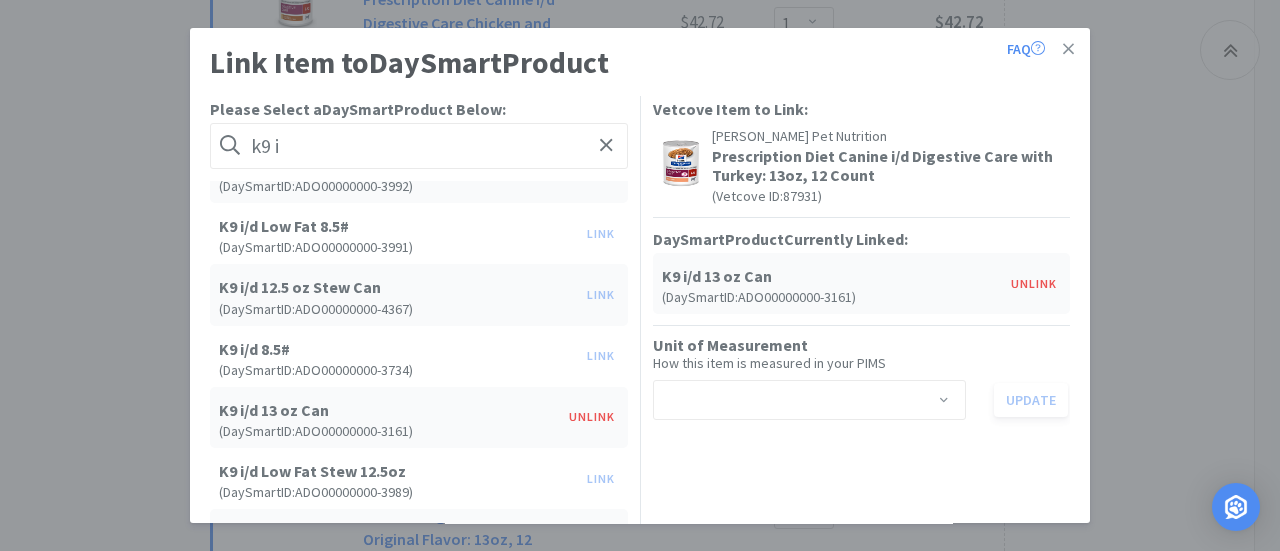 select on "1" 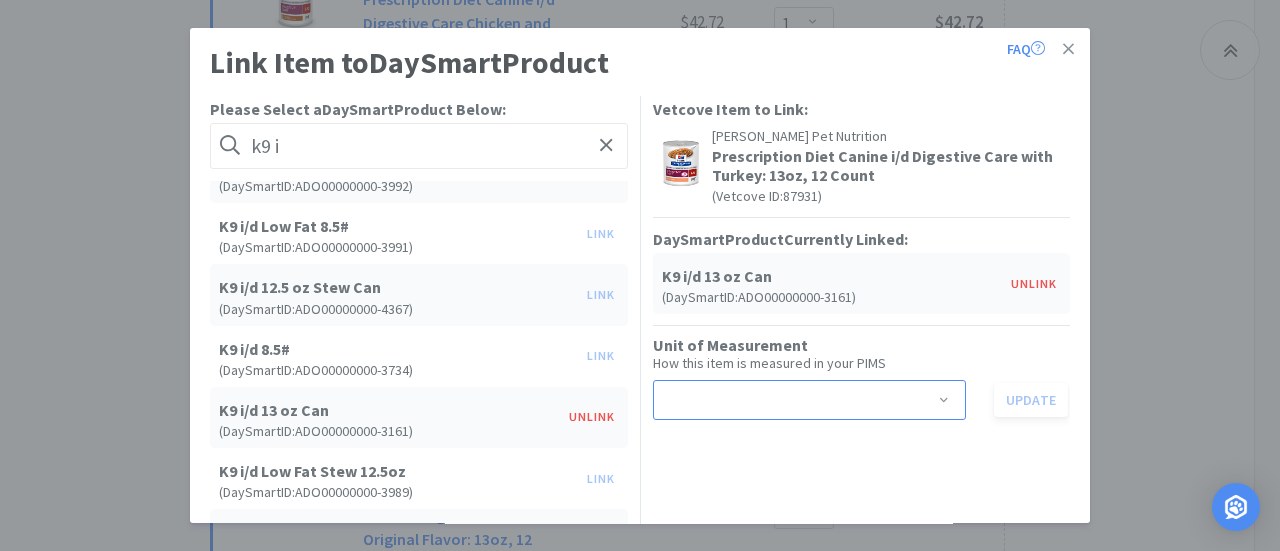 click on "Select unit of measurement" at bounding box center (803, 400) 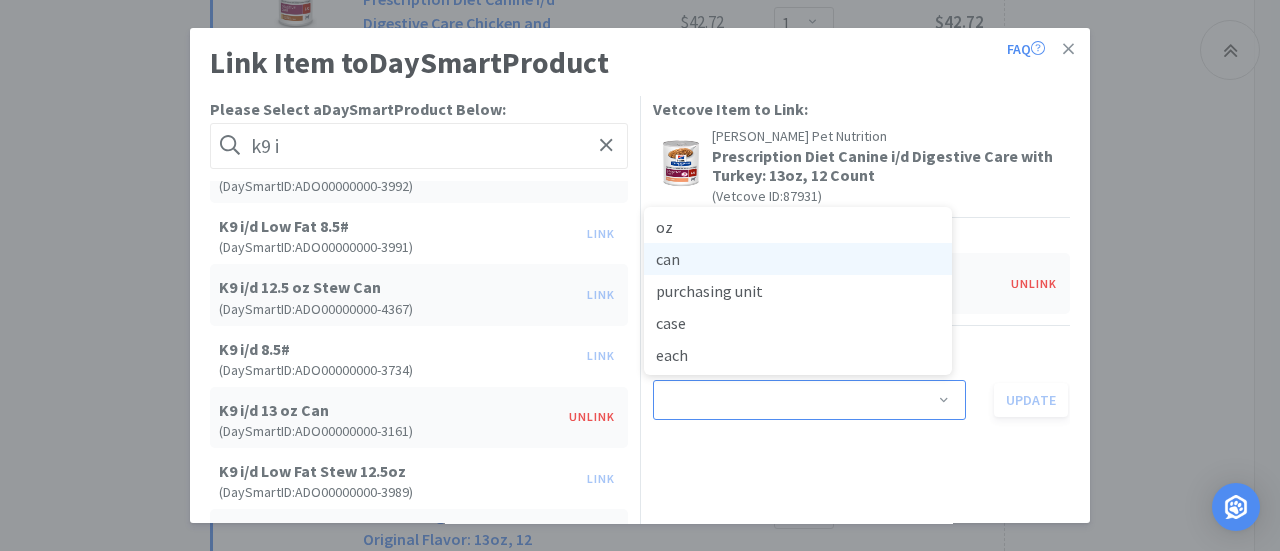 click on "can" at bounding box center [798, 259] 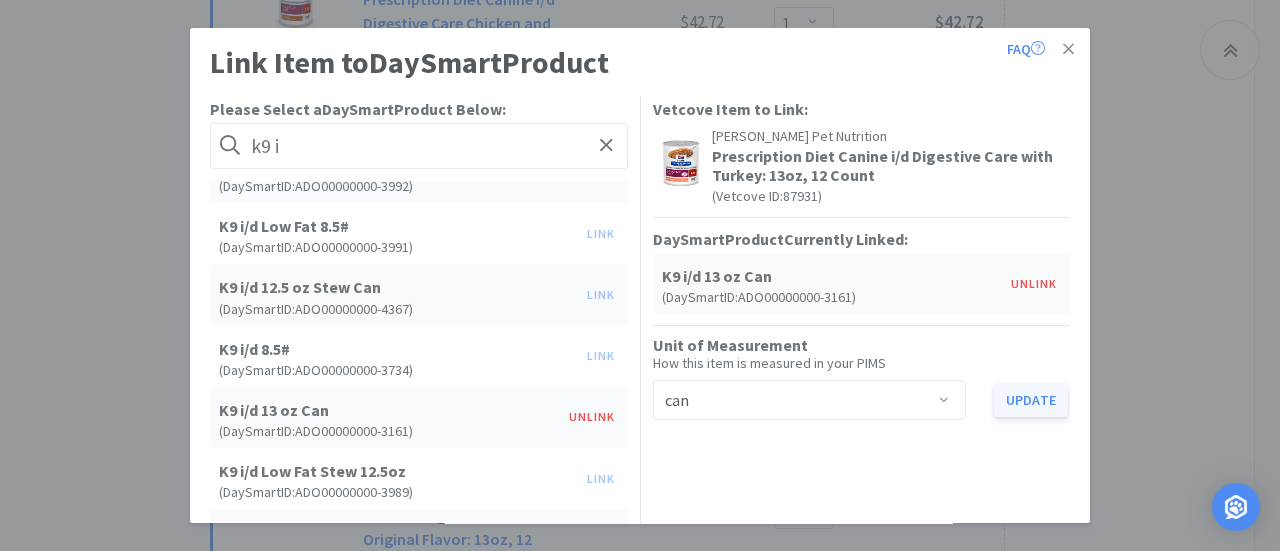 click on "Update" at bounding box center [1031, 400] 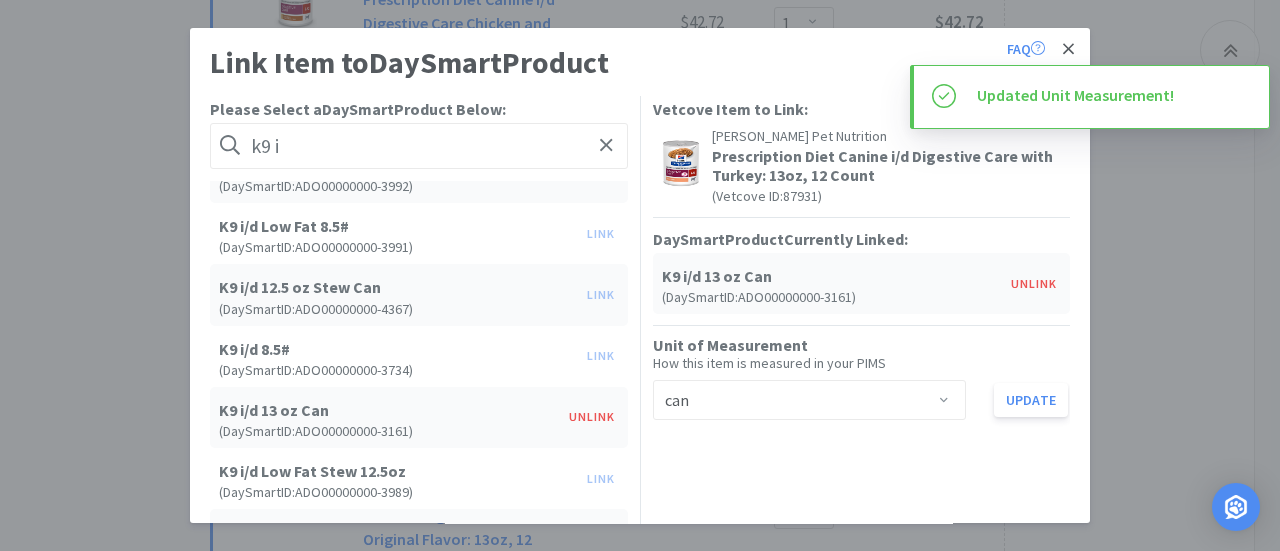 click 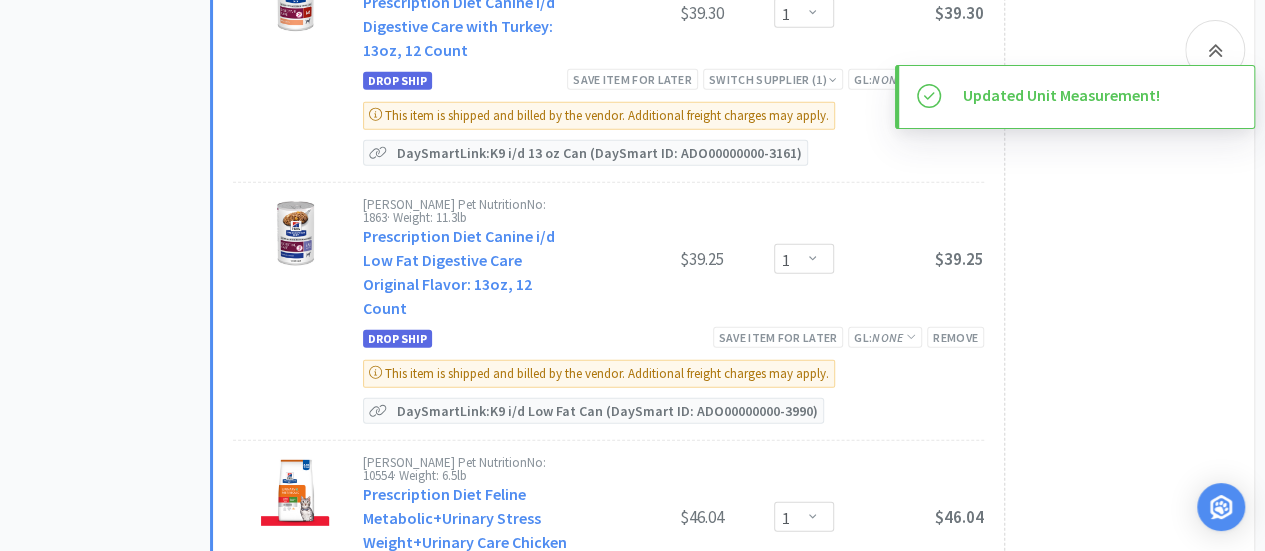 scroll, scrollTop: 2600, scrollLeft: 0, axis: vertical 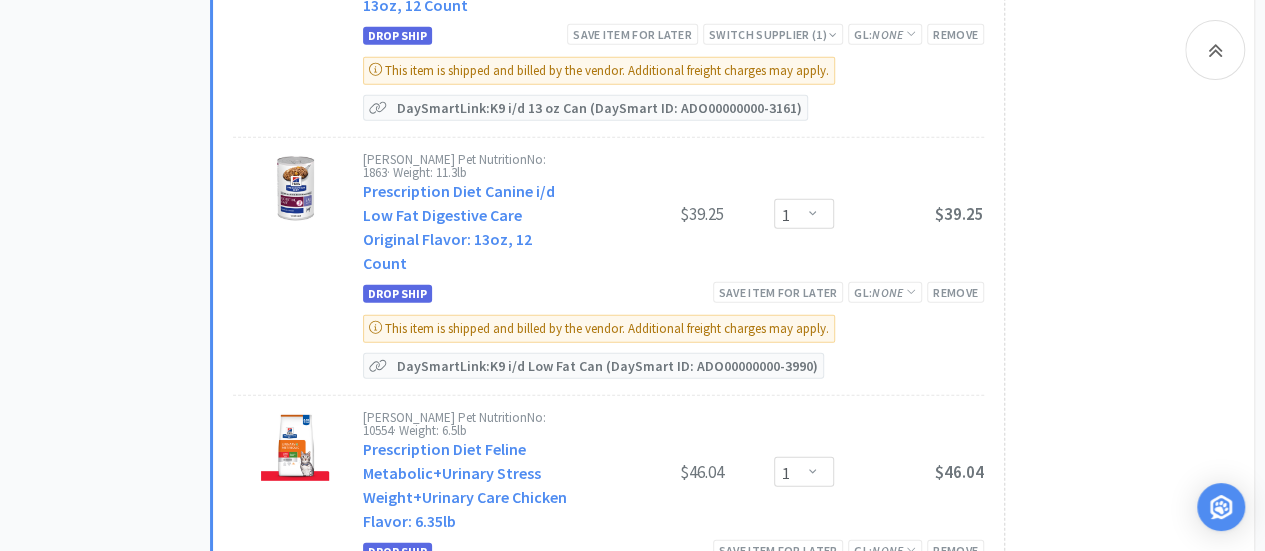 select on "2" 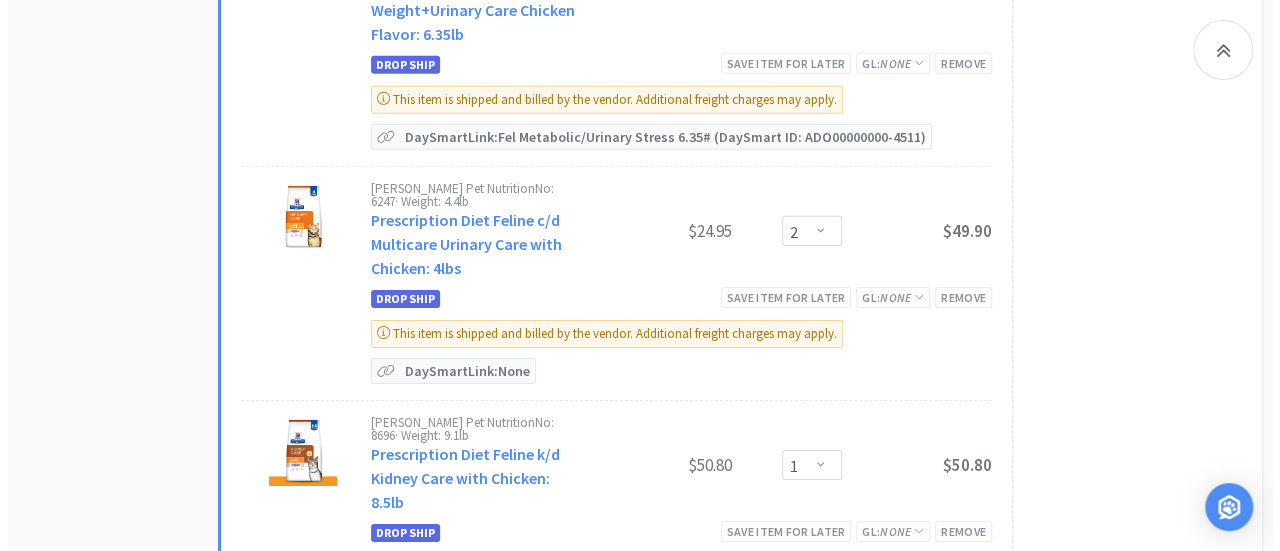 scroll, scrollTop: 3100, scrollLeft: 0, axis: vertical 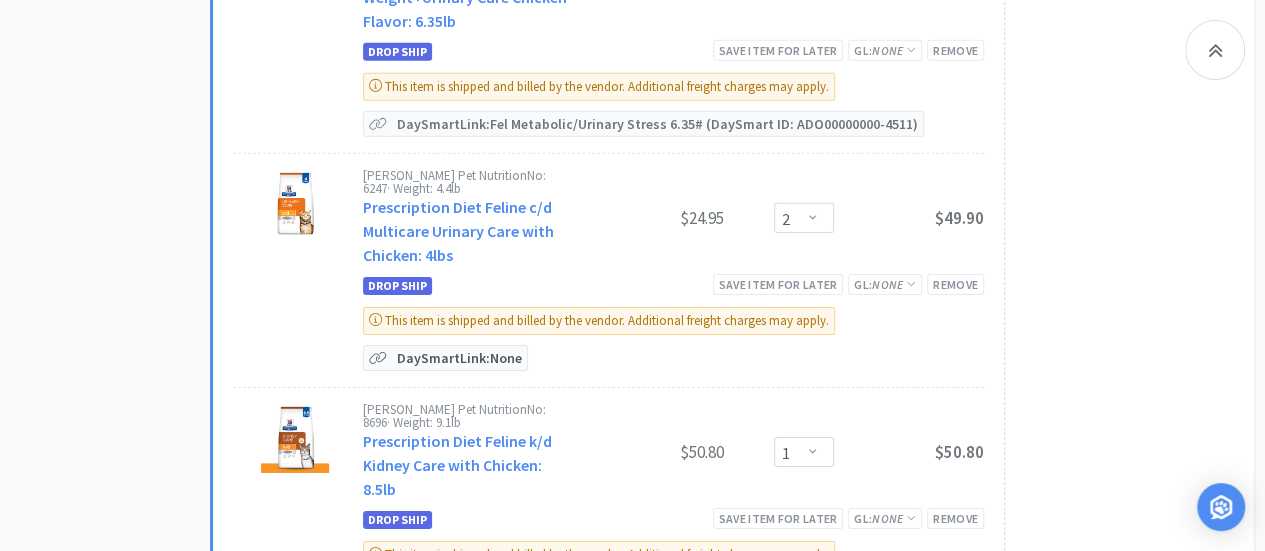 click on "DaySmart  Link:  None" at bounding box center [459, 358] 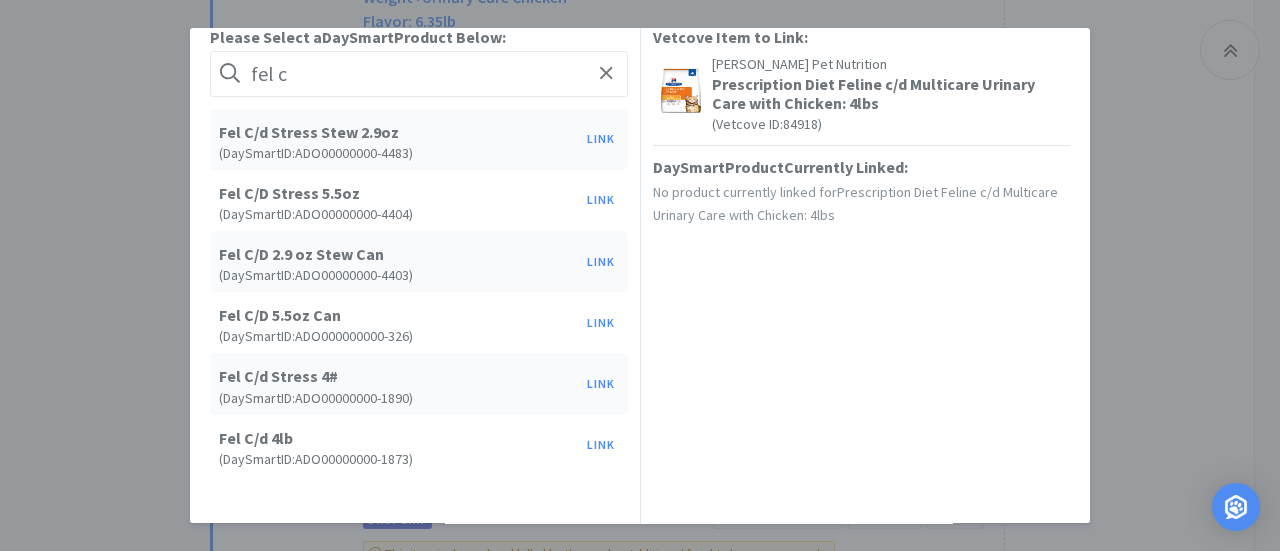 scroll, scrollTop: 100, scrollLeft: 0, axis: vertical 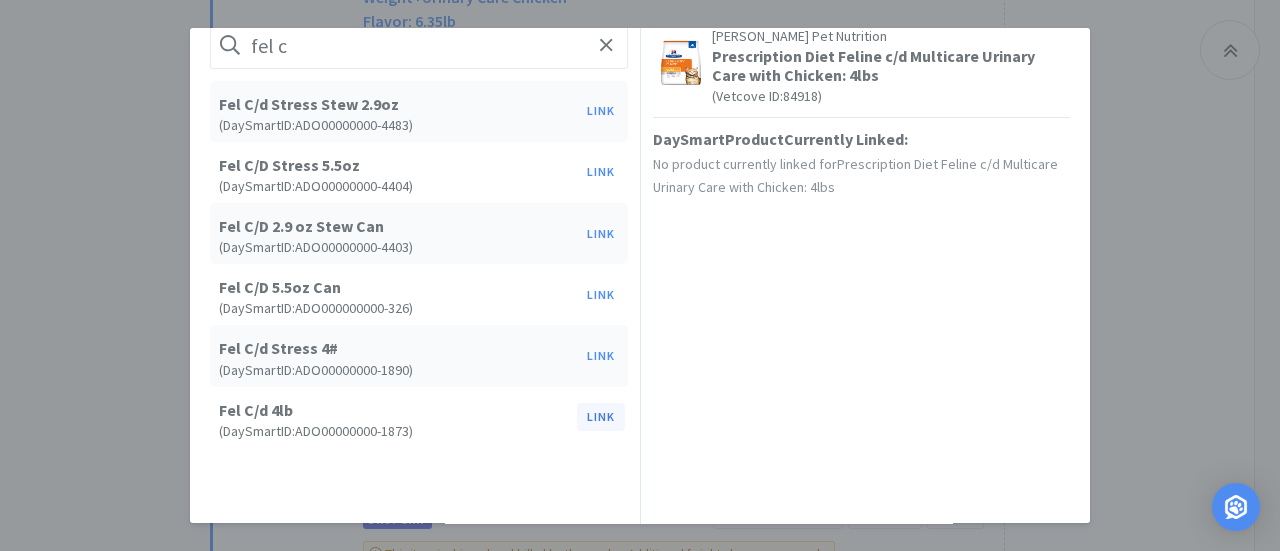 type on "fel c" 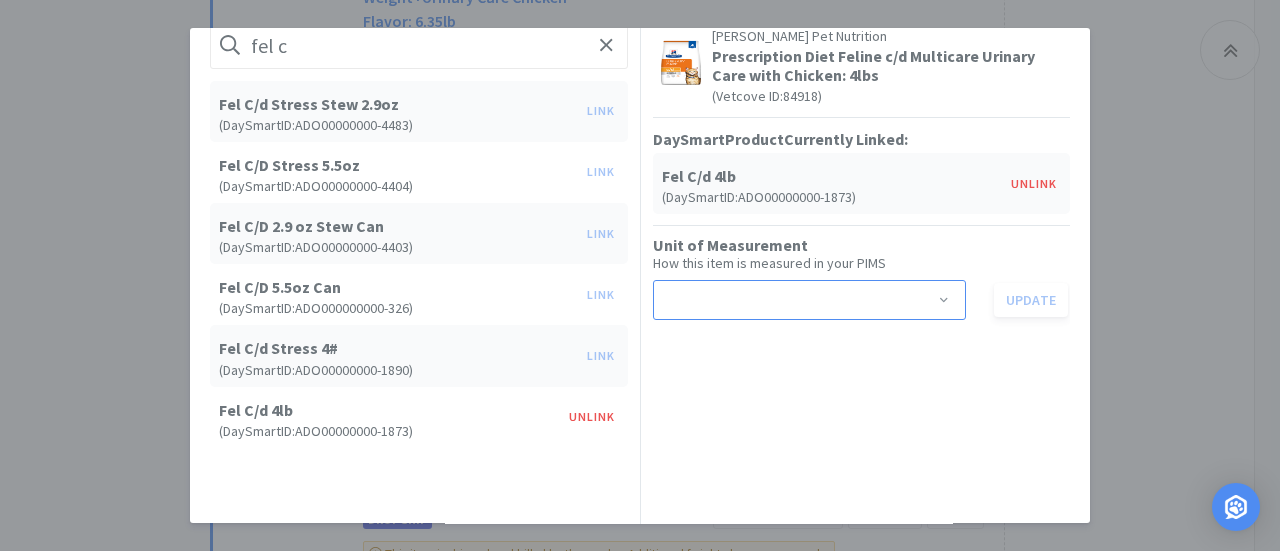 click at bounding box center (944, 302) 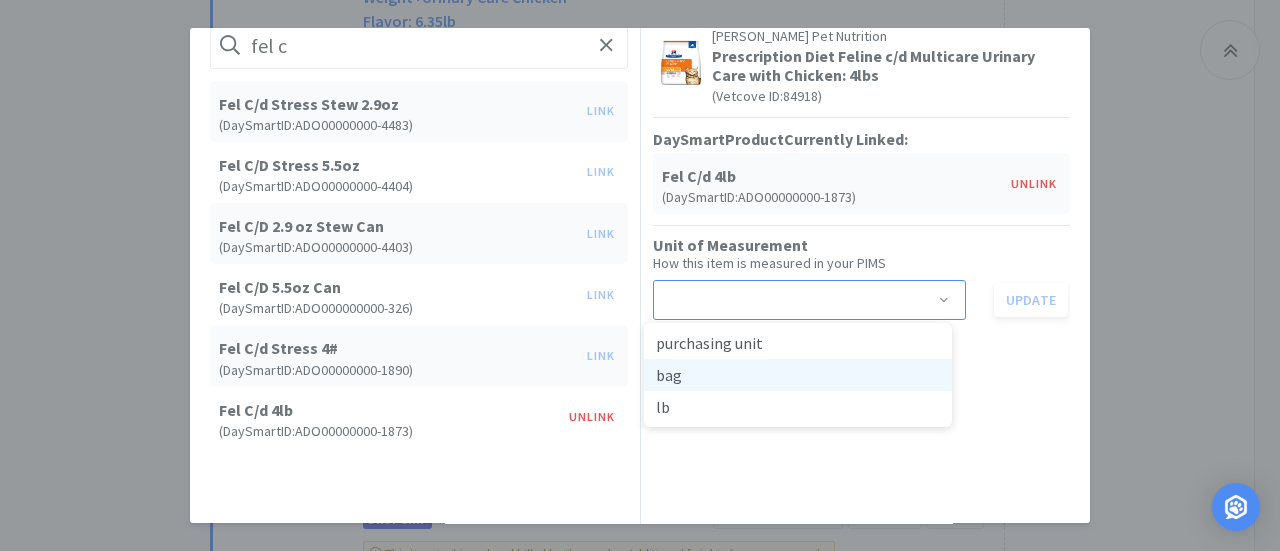 click on "bag" at bounding box center [798, 375] 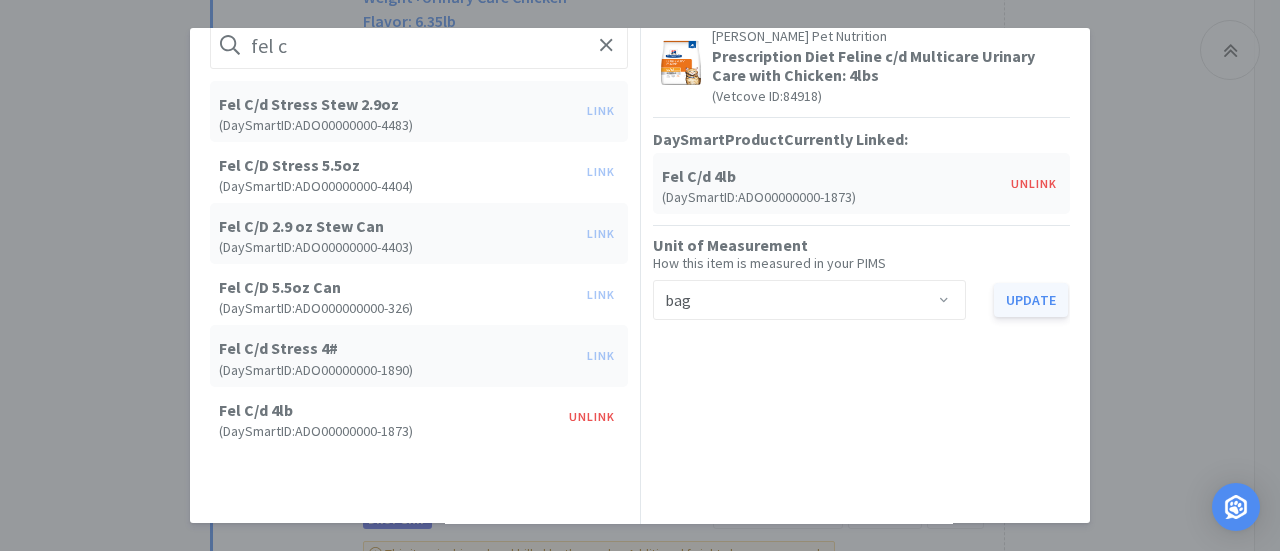 click on "Update" at bounding box center (1031, 300) 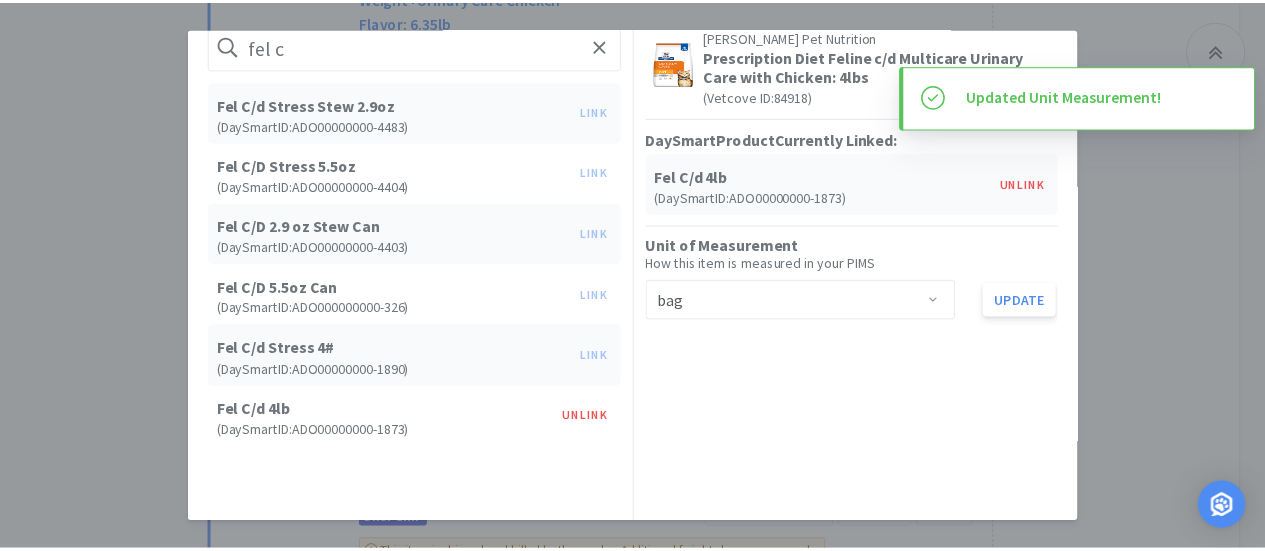 scroll, scrollTop: 0, scrollLeft: 0, axis: both 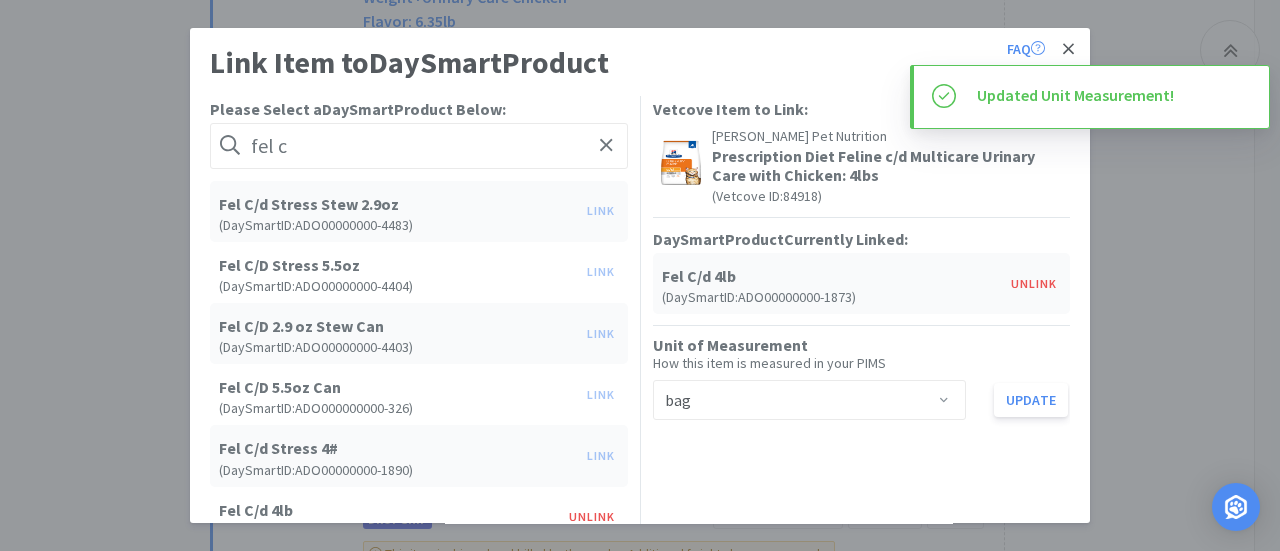 click 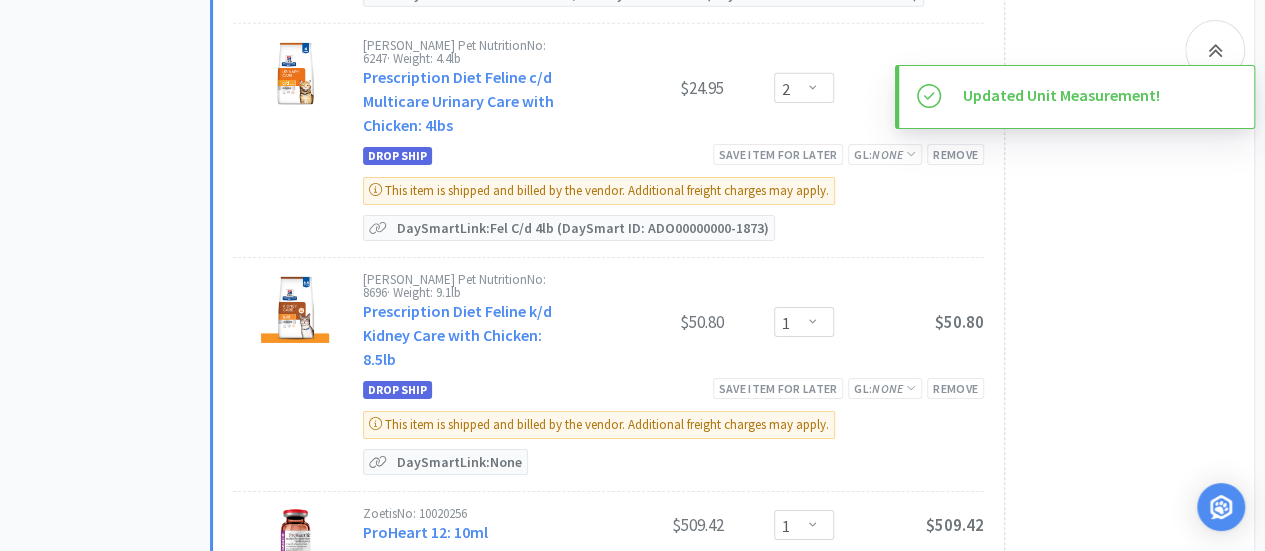 scroll, scrollTop: 3300, scrollLeft: 0, axis: vertical 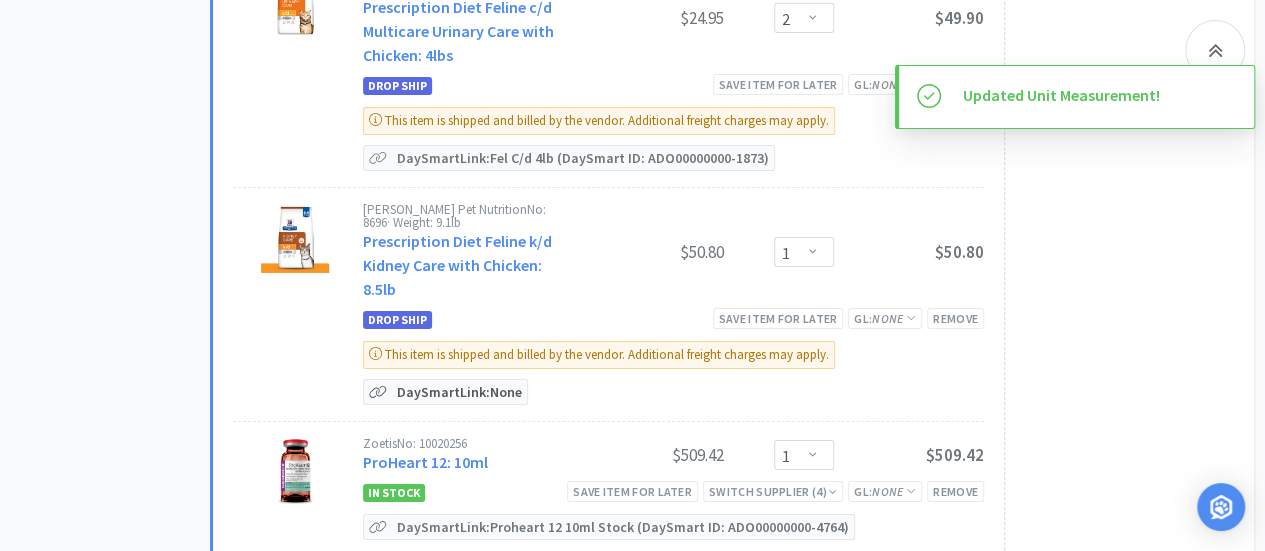 click on "DaySmart  Link:  None" at bounding box center (459, 392) 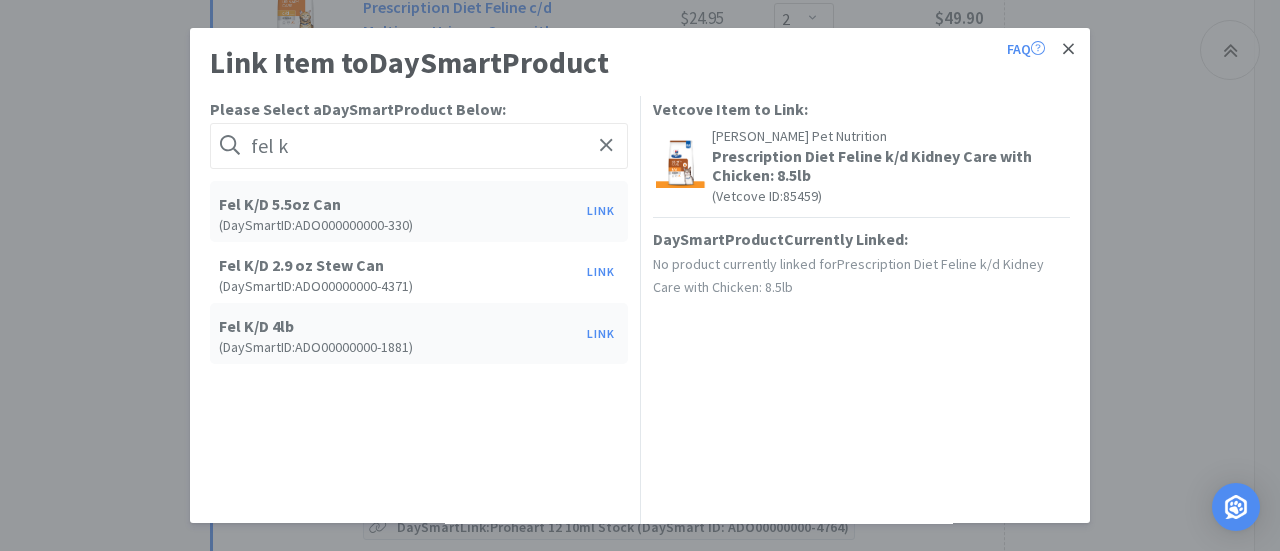 type on "fel k" 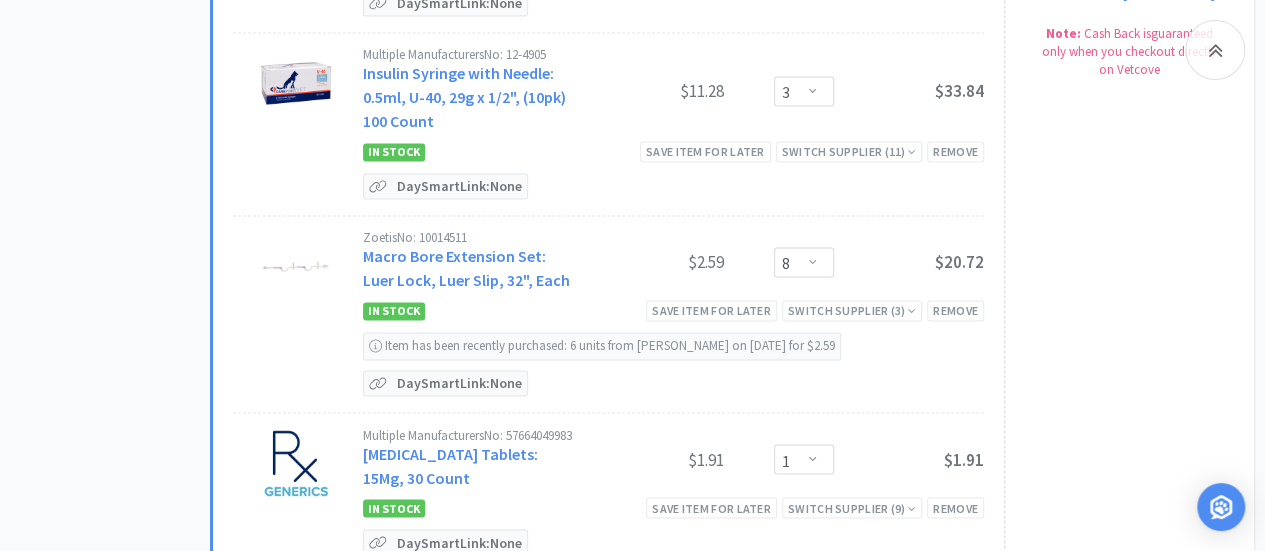 scroll, scrollTop: 5400, scrollLeft: 0, axis: vertical 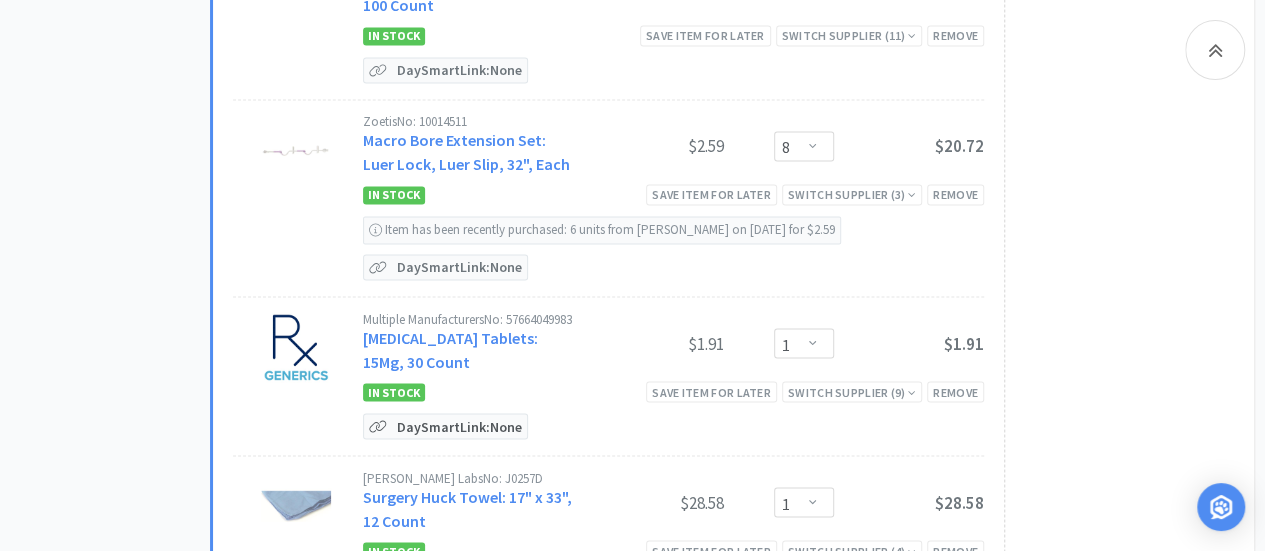 click on "DaySmart  Link:  None" at bounding box center (459, 426) 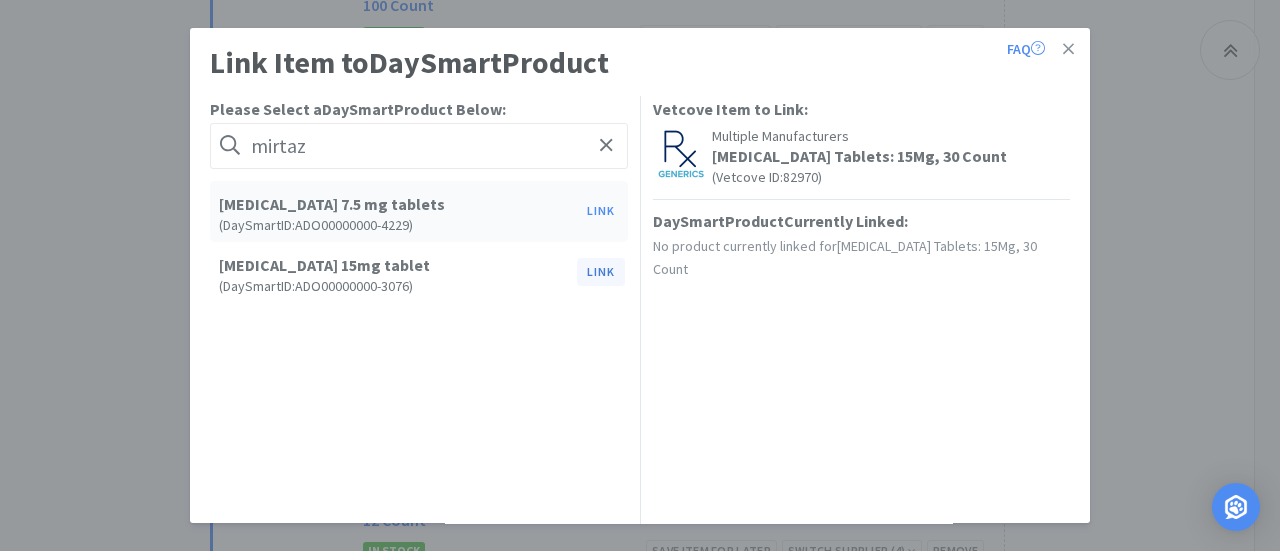 type on "mirtaz" 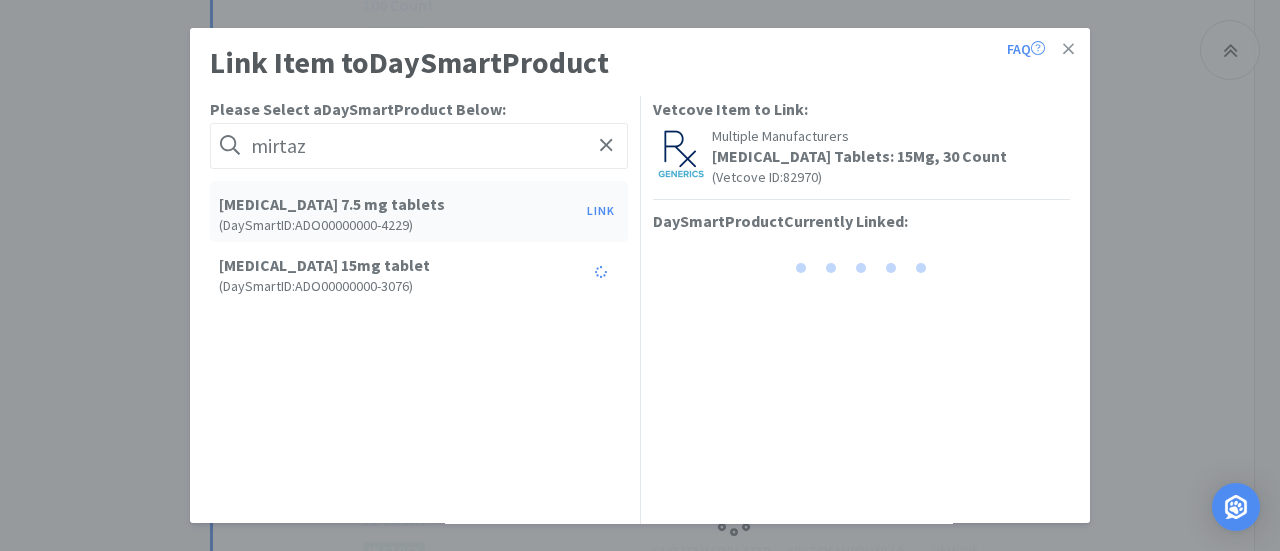 select on "1" 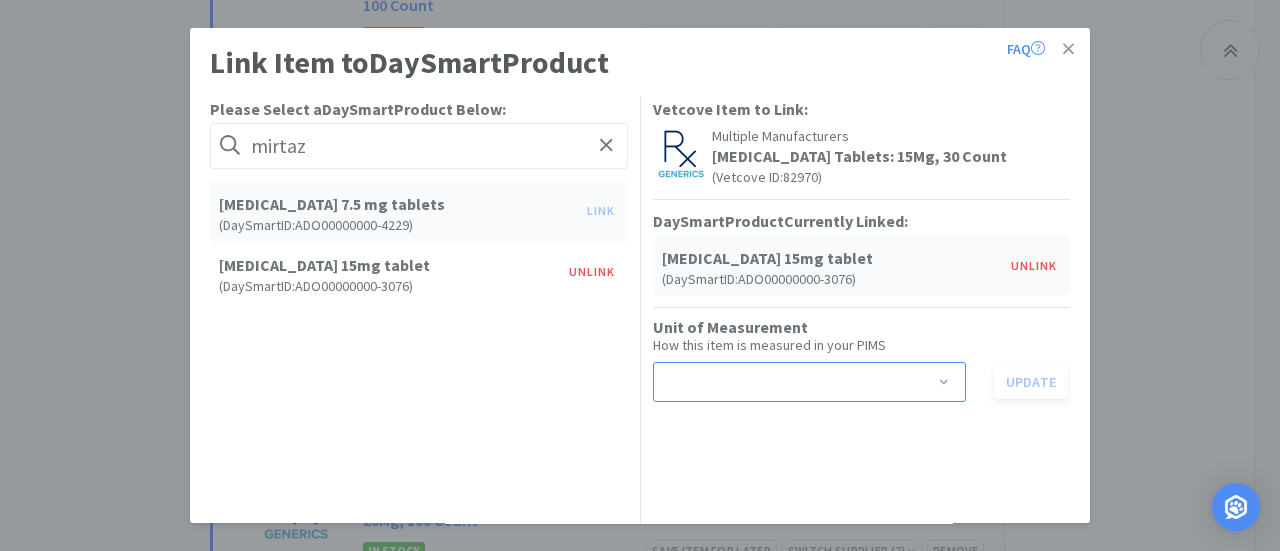 click on "Select unit of measurement" at bounding box center (803, 382) 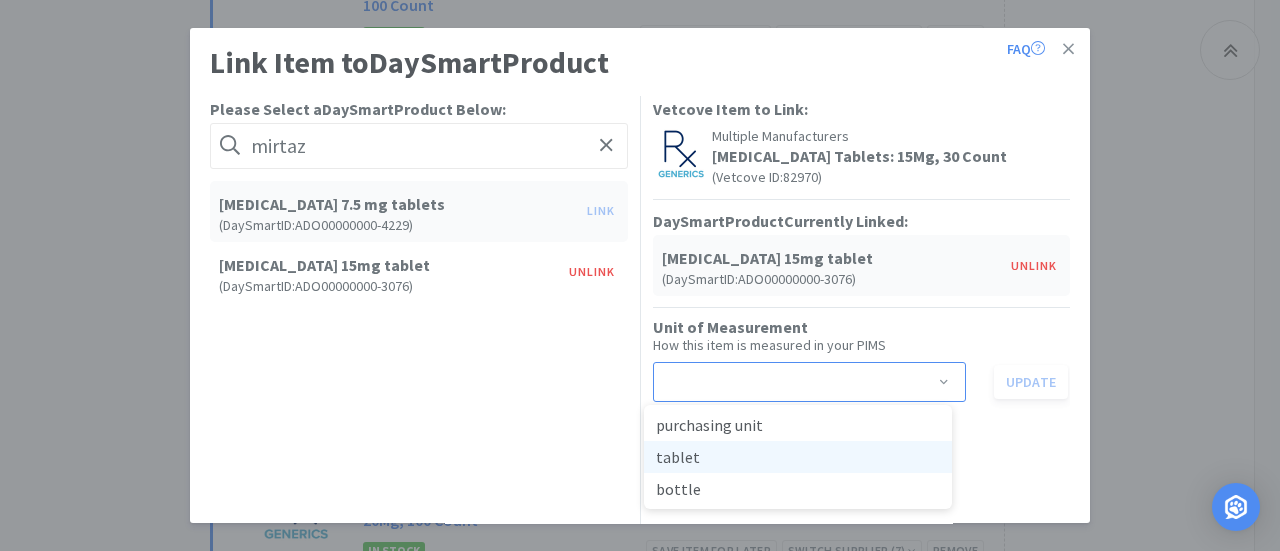 click on "tablet" at bounding box center (798, 457) 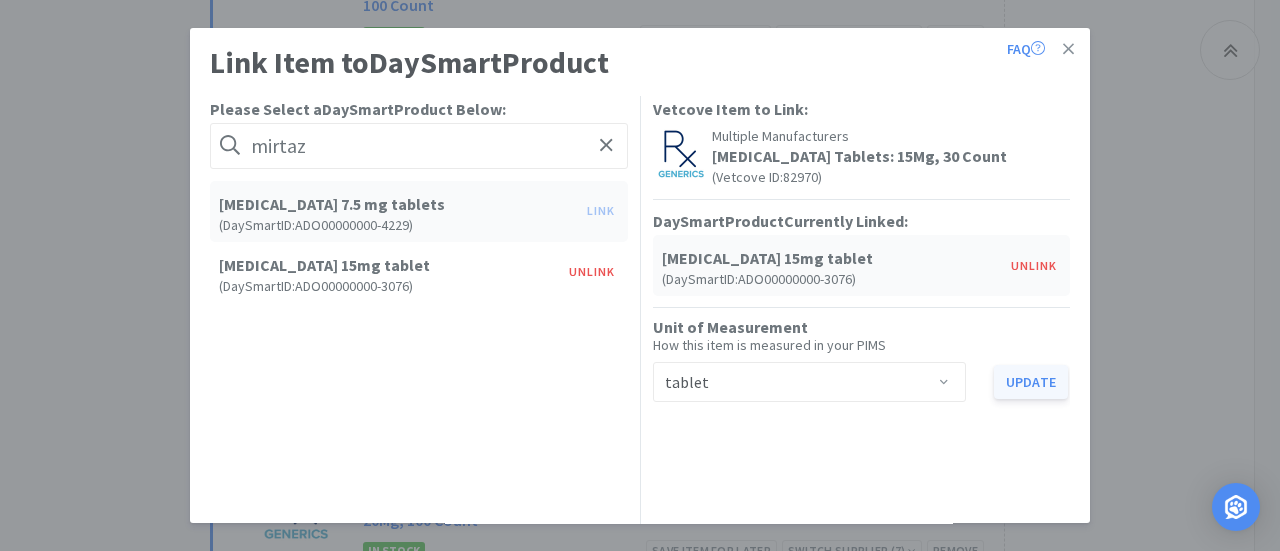 click on "Update" at bounding box center [1031, 382] 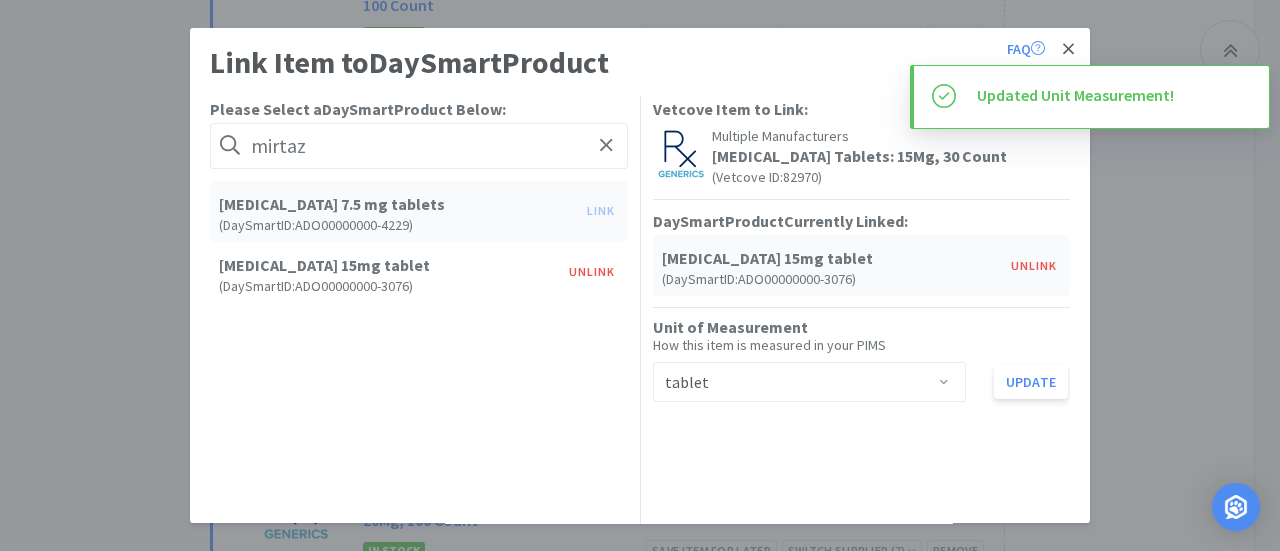 click 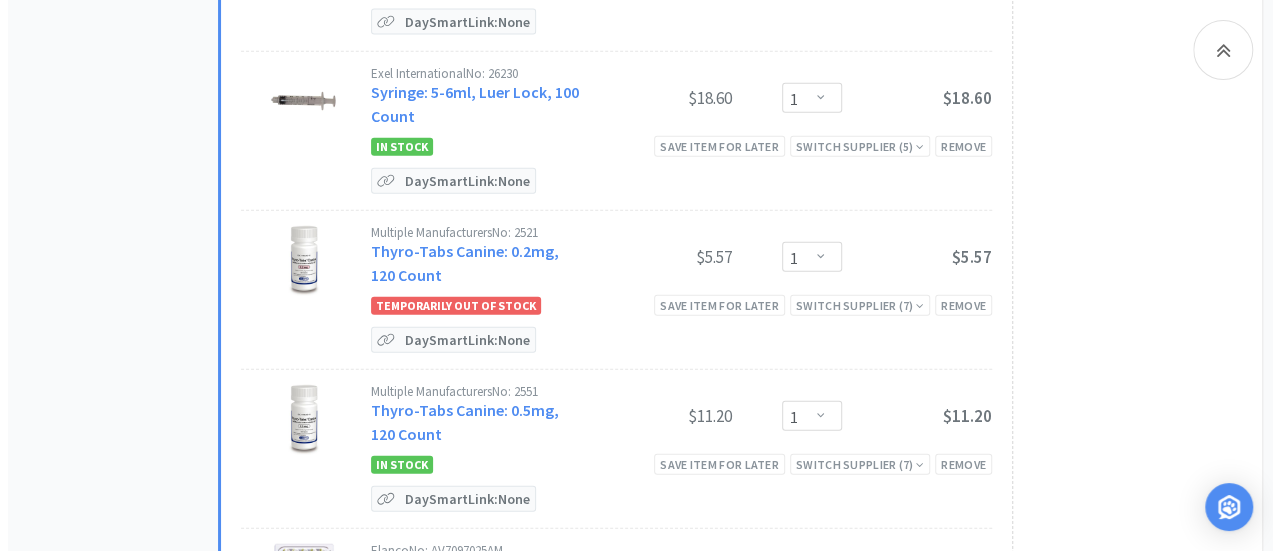 scroll, scrollTop: 6121, scrollLeft: 0, axis: vertical 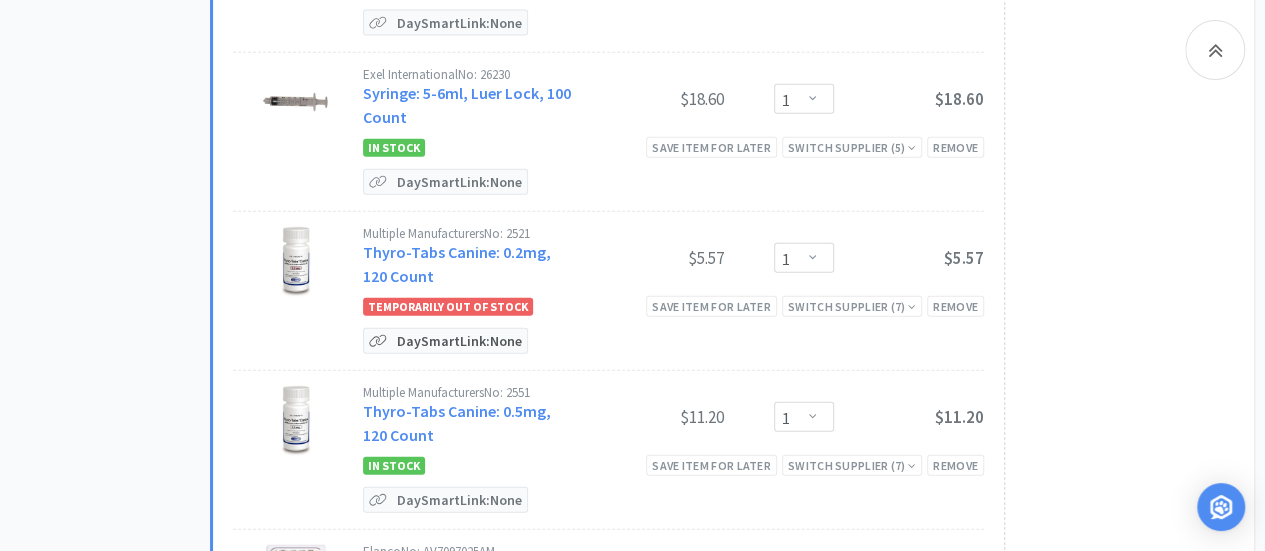 click on "DaySmart  Link:  None" at bounding box center [459, 341] 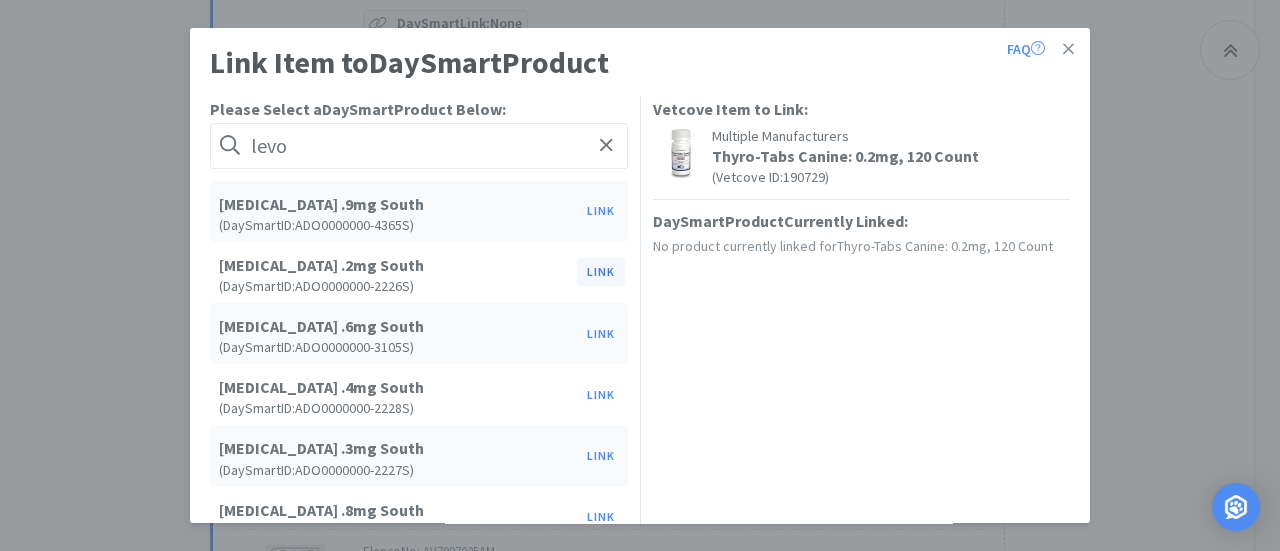 type on "levo" 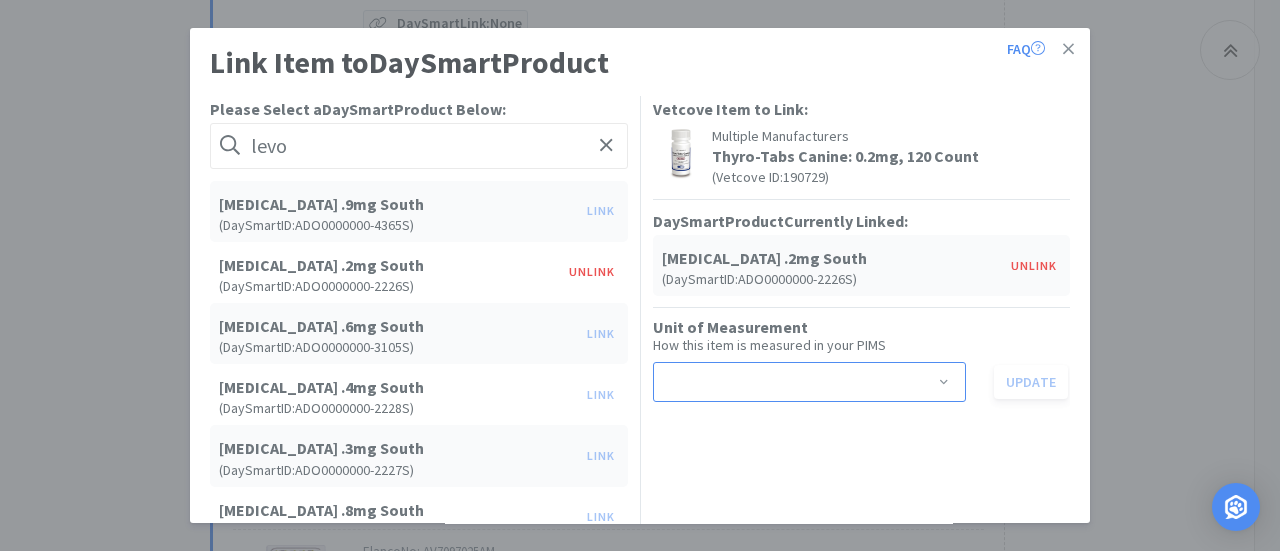 click on "Select unit of measurement" at bounding box center [803, 382] 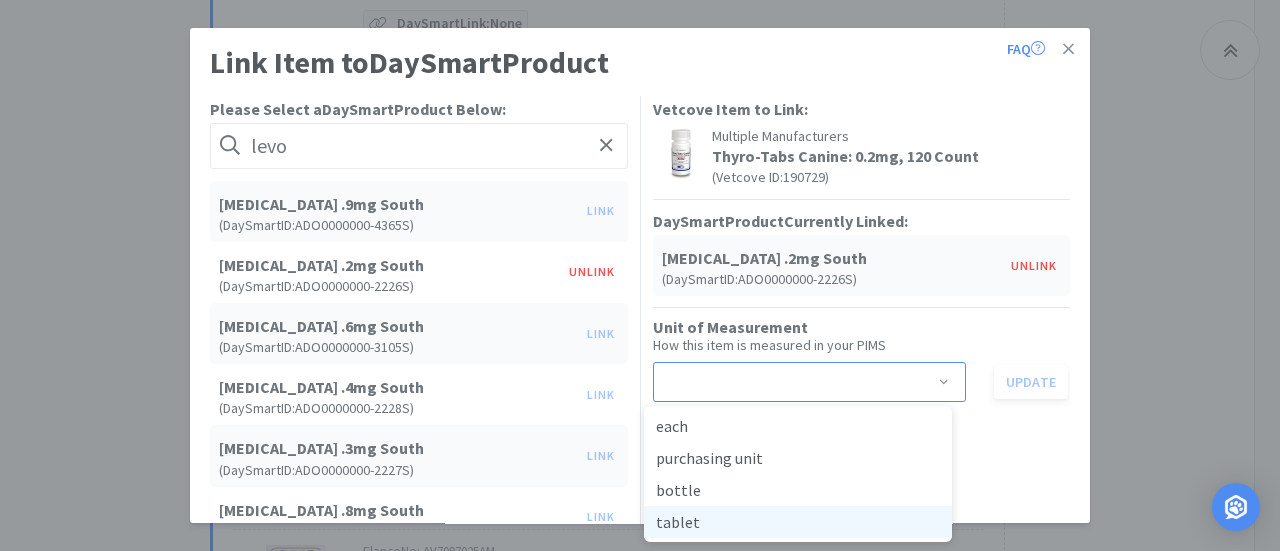 click on "tablet" at bounding box center (798, 522) 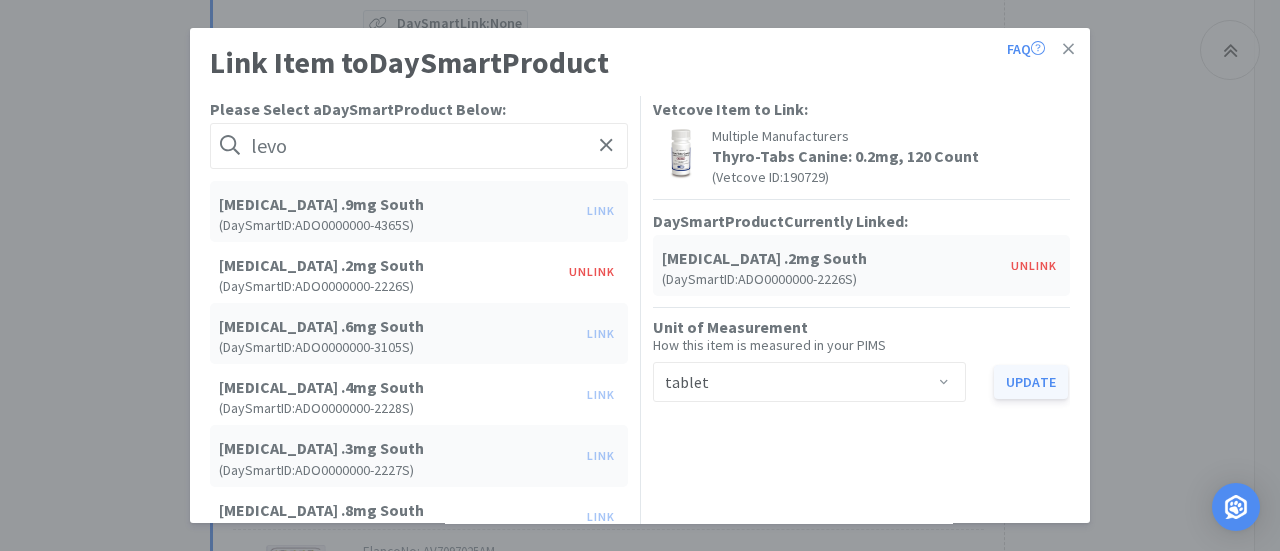 click on "Update" at bounding box center [1031, 382] 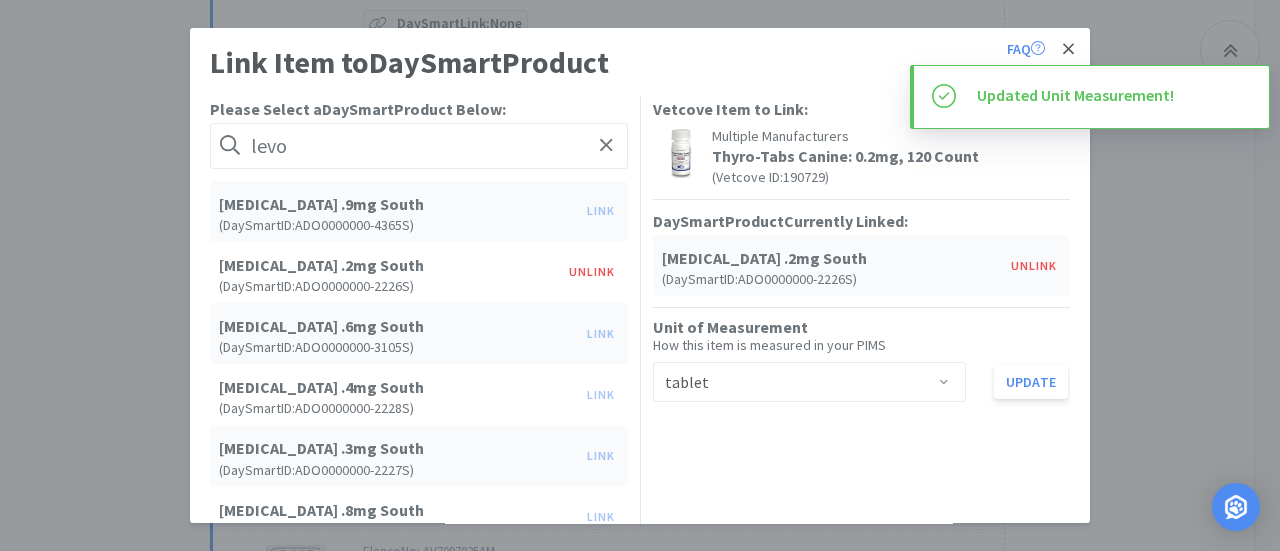 click 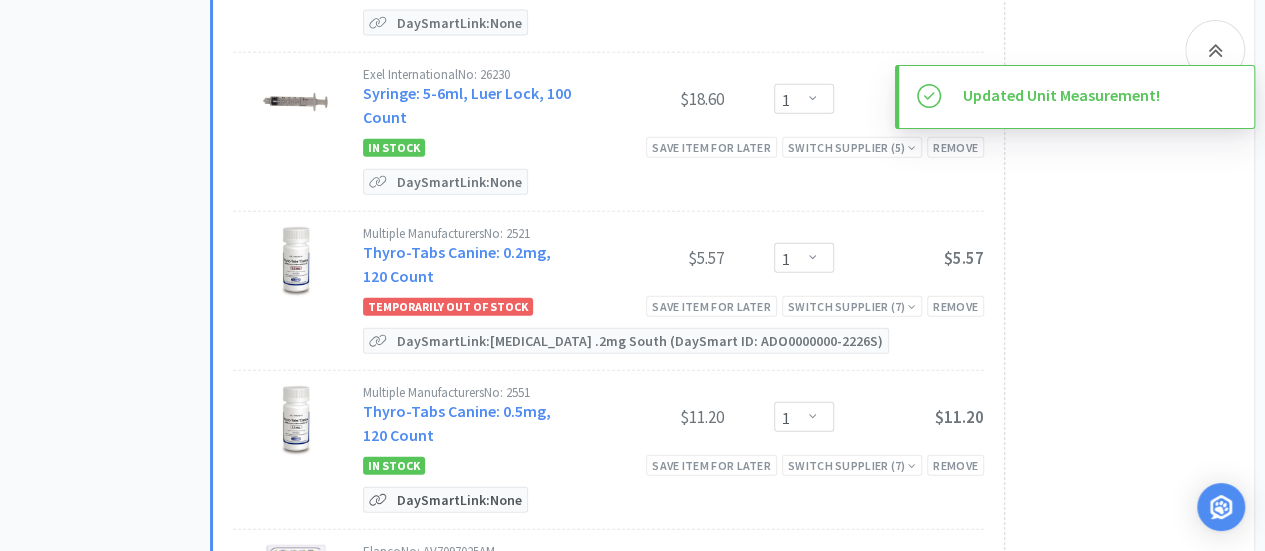click on "DaySmart  Link:  None" at bounding box center (459, 500) 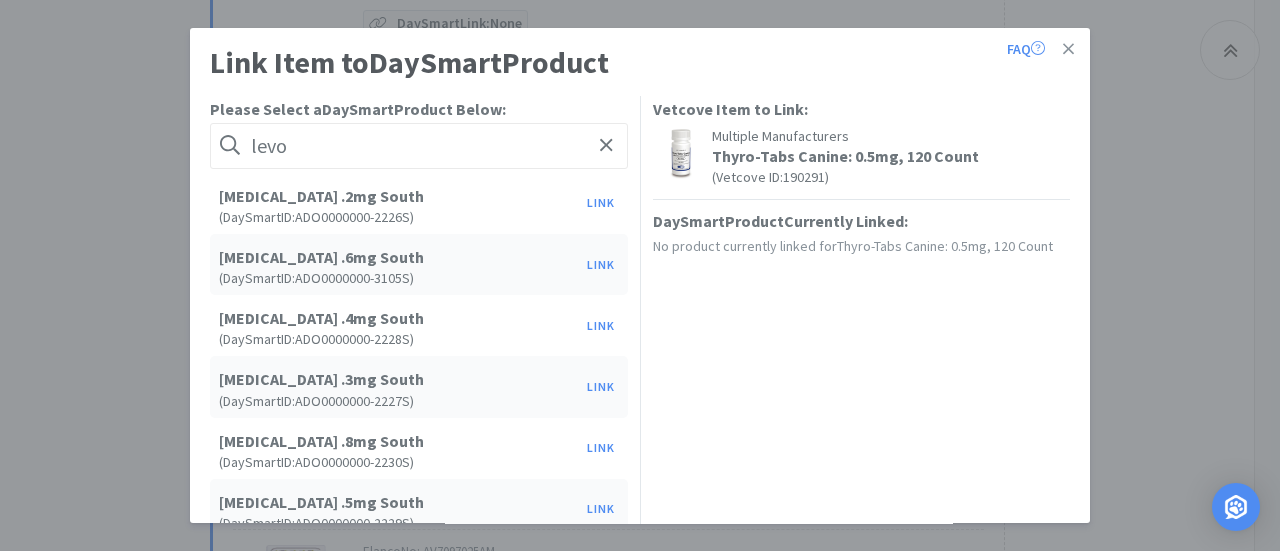 scroll, scrollTop: 100, scrollLeft: 0, axis: vertical 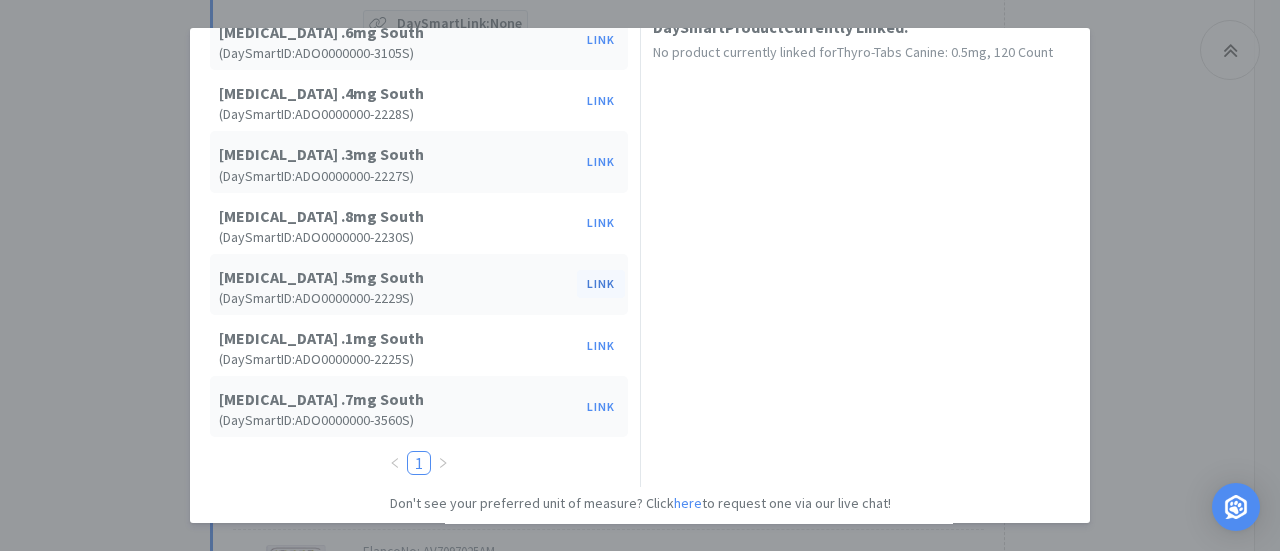 type on "levo" 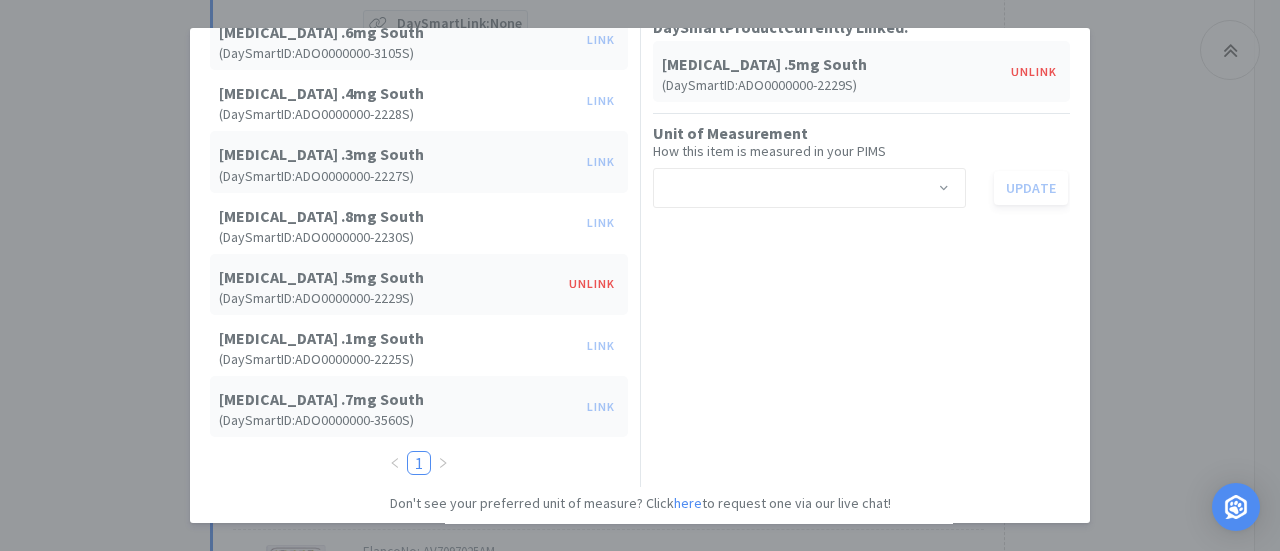 click on "Select unit of measurement" at bounding box center [803, 188] 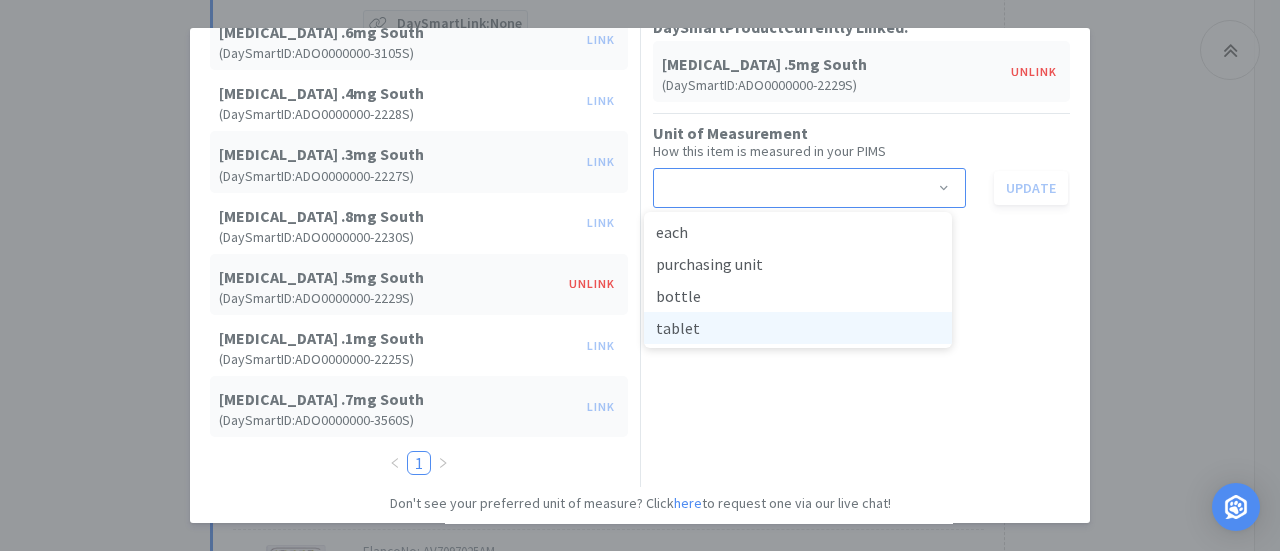 click on "tablet" at bounding box center [798, 328] 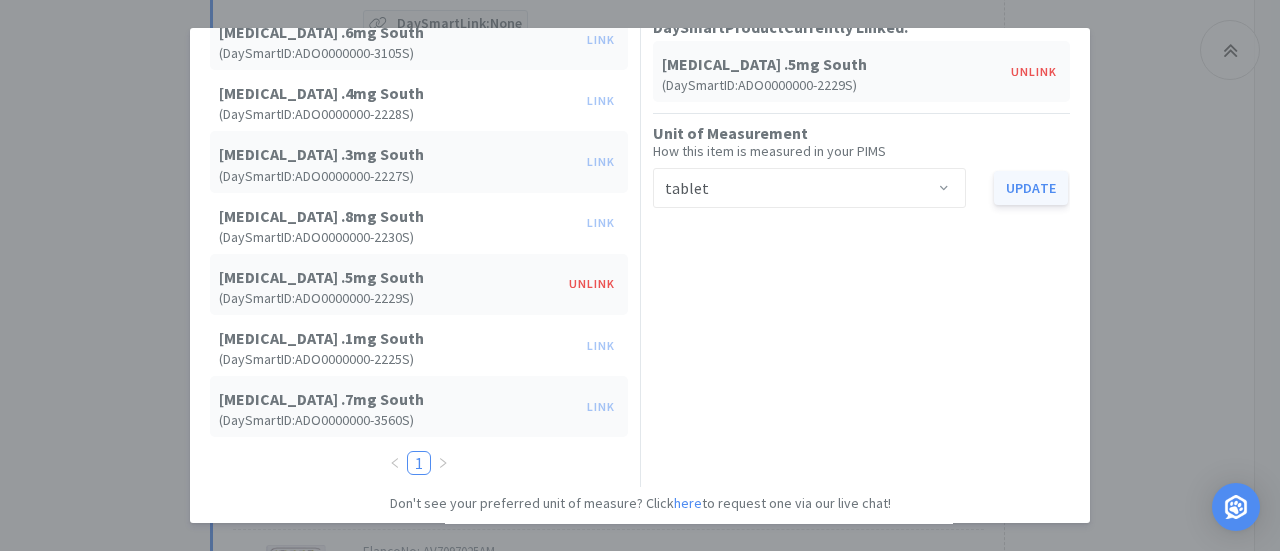 click on "Update" at bounding box center (1031, 188) 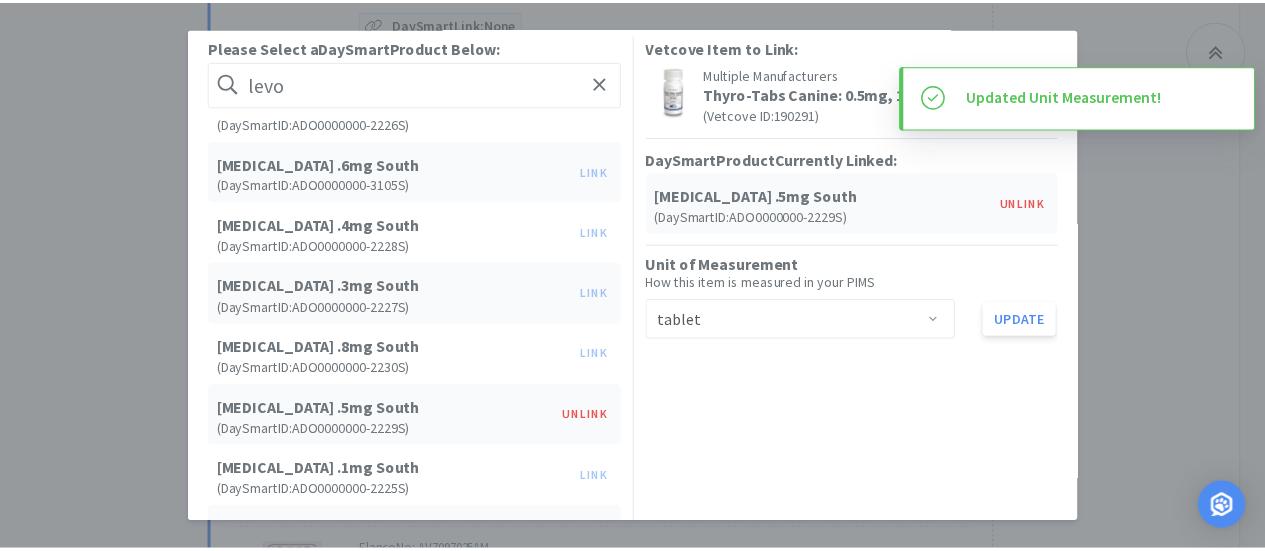 scroll, scrollTop: 0, scrollLeft: 0, axis: both 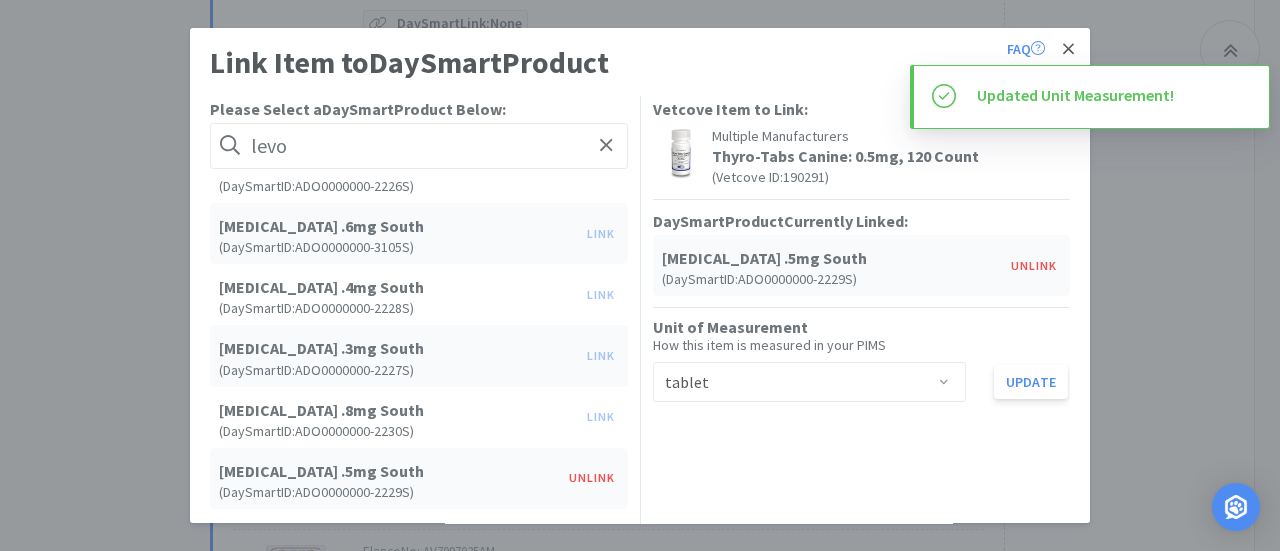 click 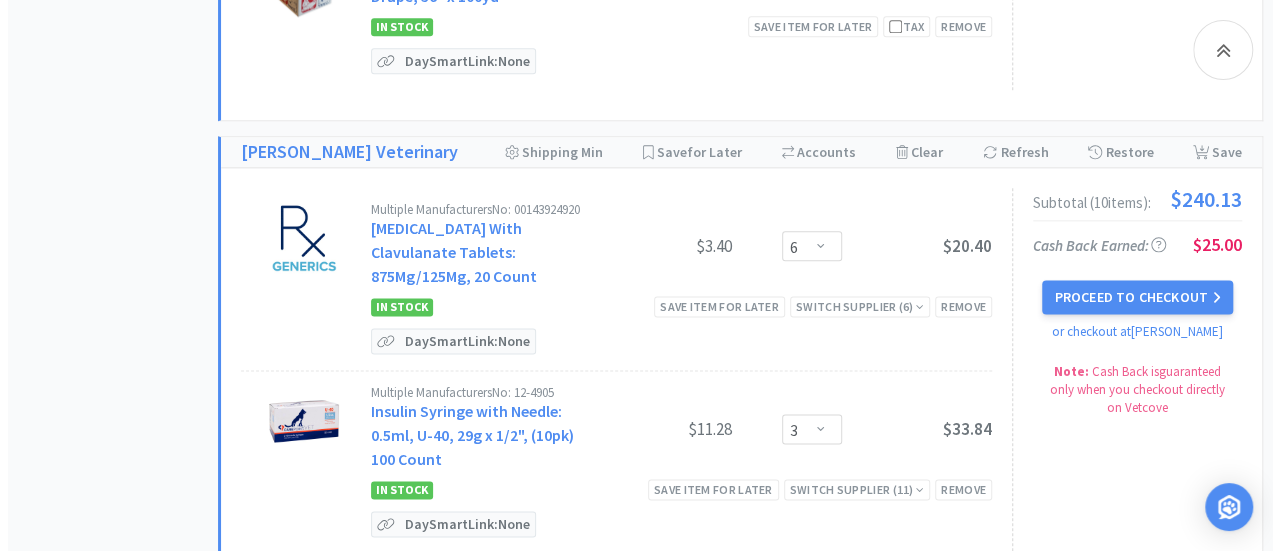 scroll, scrollTop: 4921, scrollLeft: 0, axis: vertical 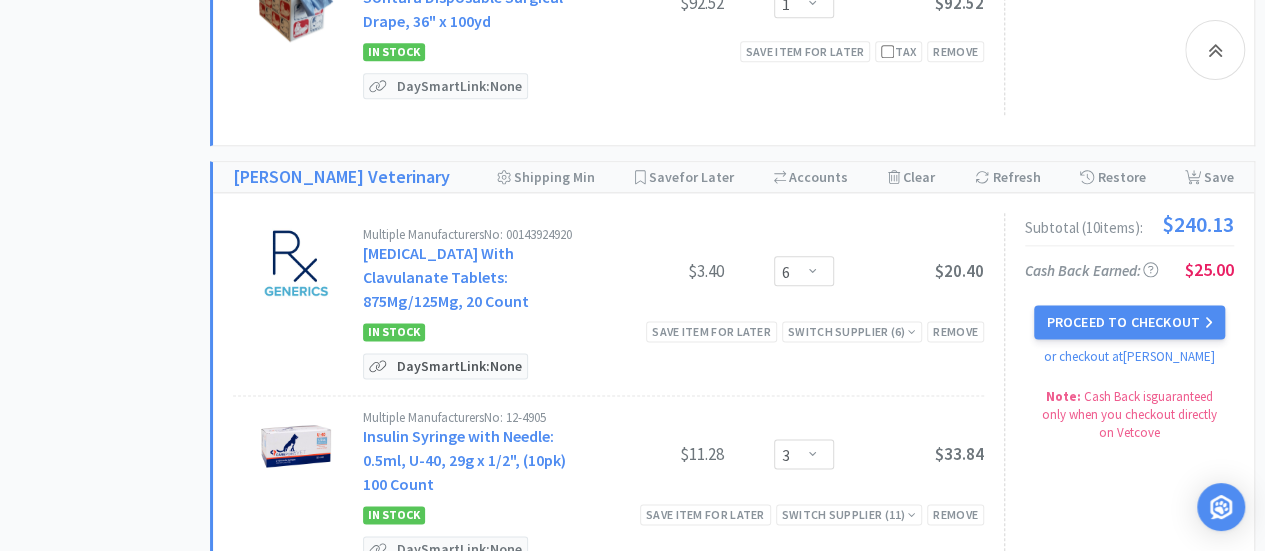 click on "DaySmart  Link:  None" at bounding box center [459, 366] 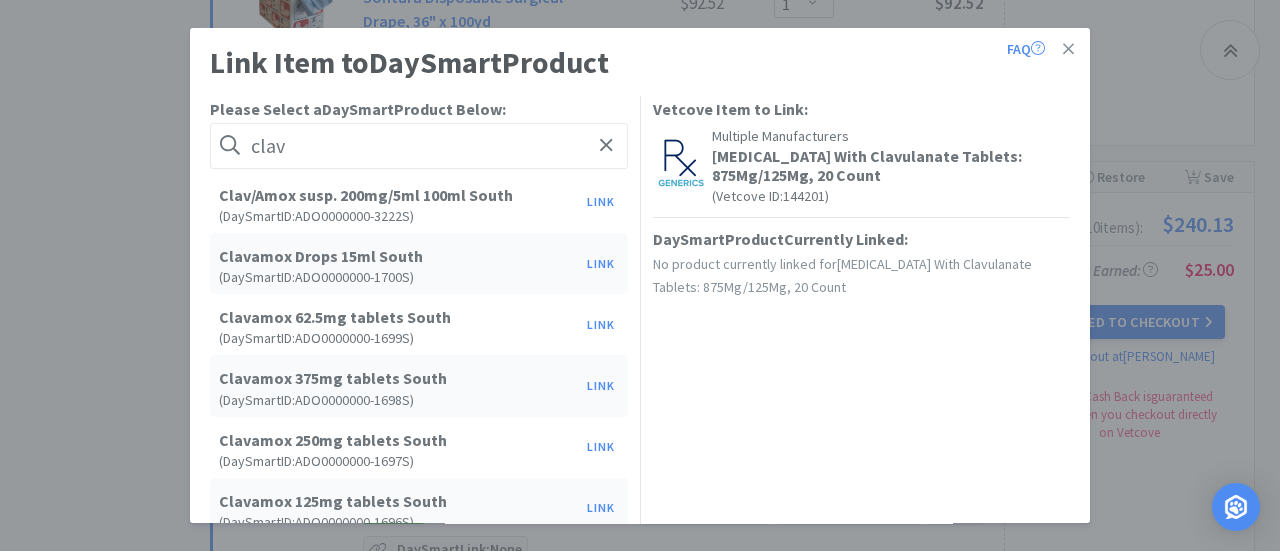 scroll, scrollTop: 100, scrollLeft: 0, axis: vertical 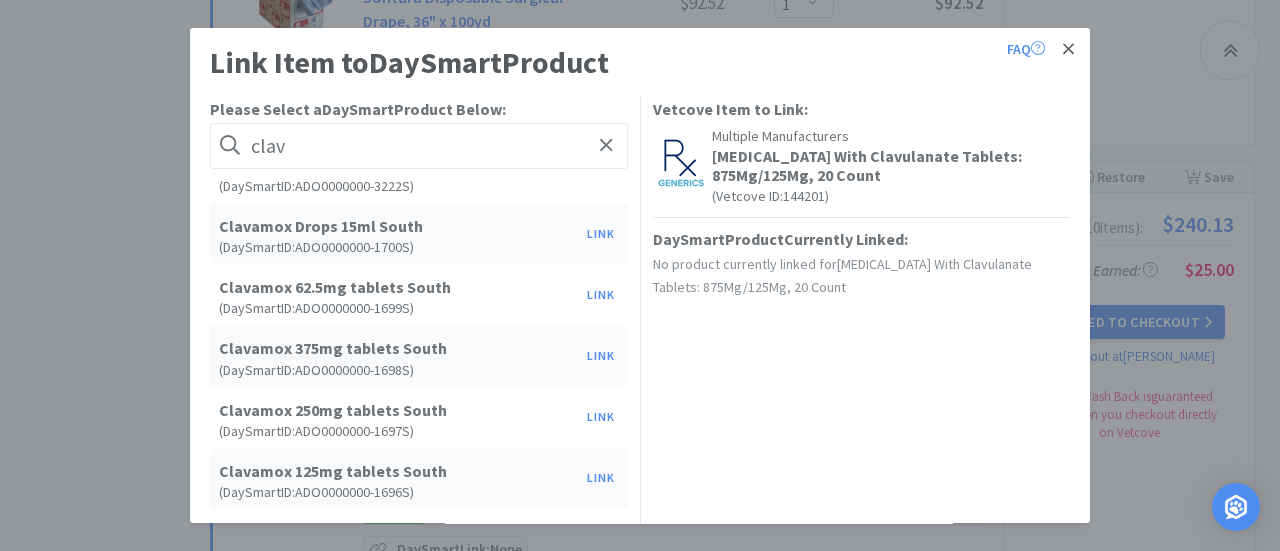 type on "clav" 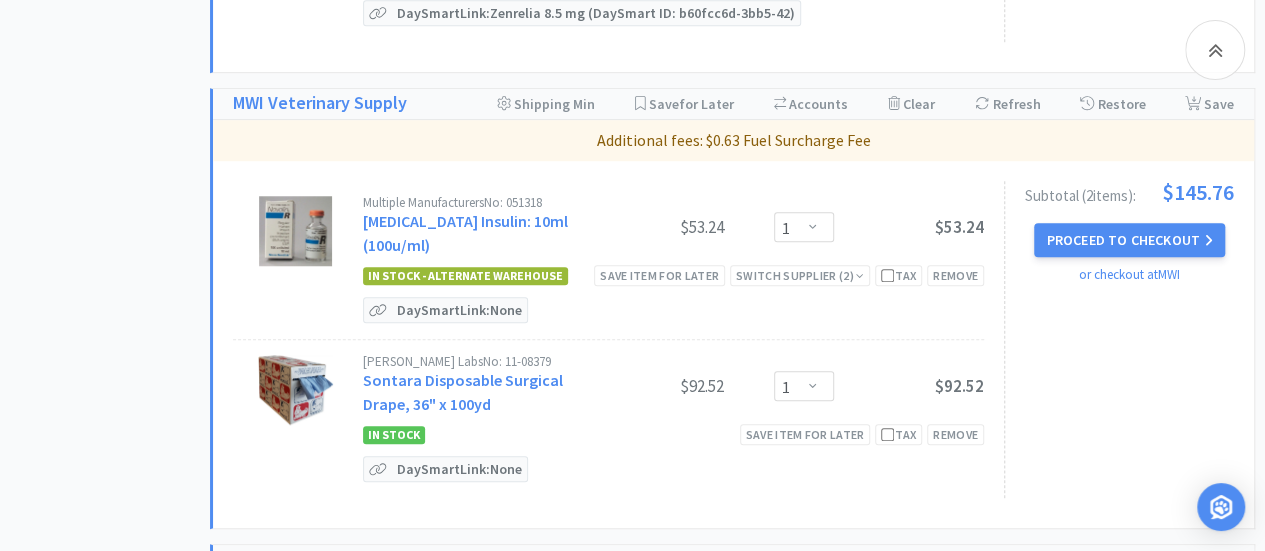 scroll, scrollTop: 4521, scrollLeft: 0, axis: vertical 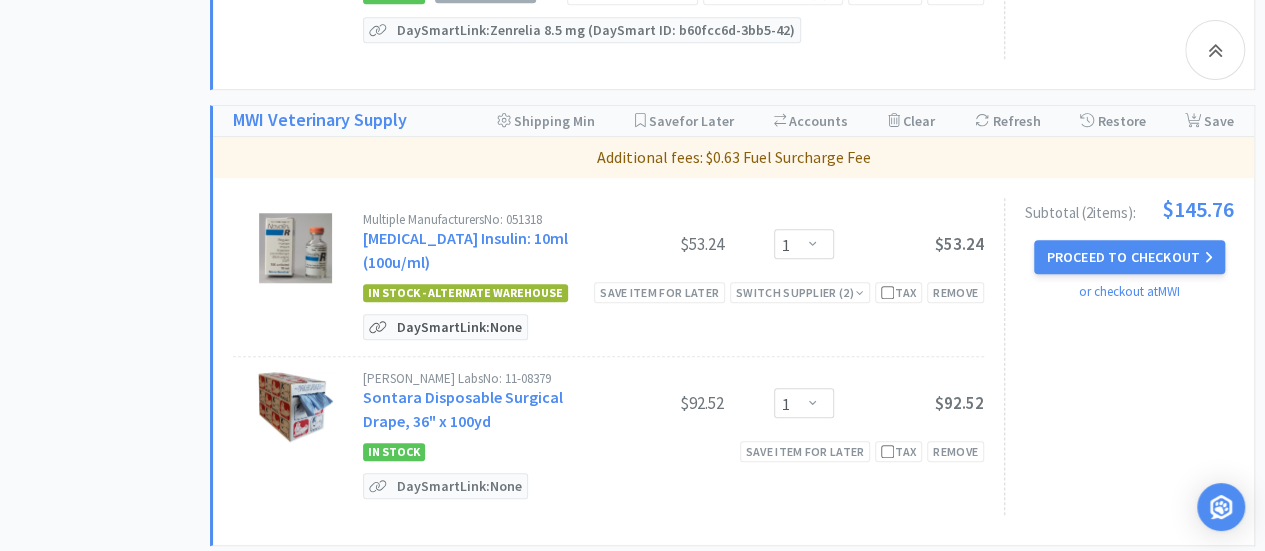 click on "DaySmart  Link:  None" at bounding box center [459, 327] 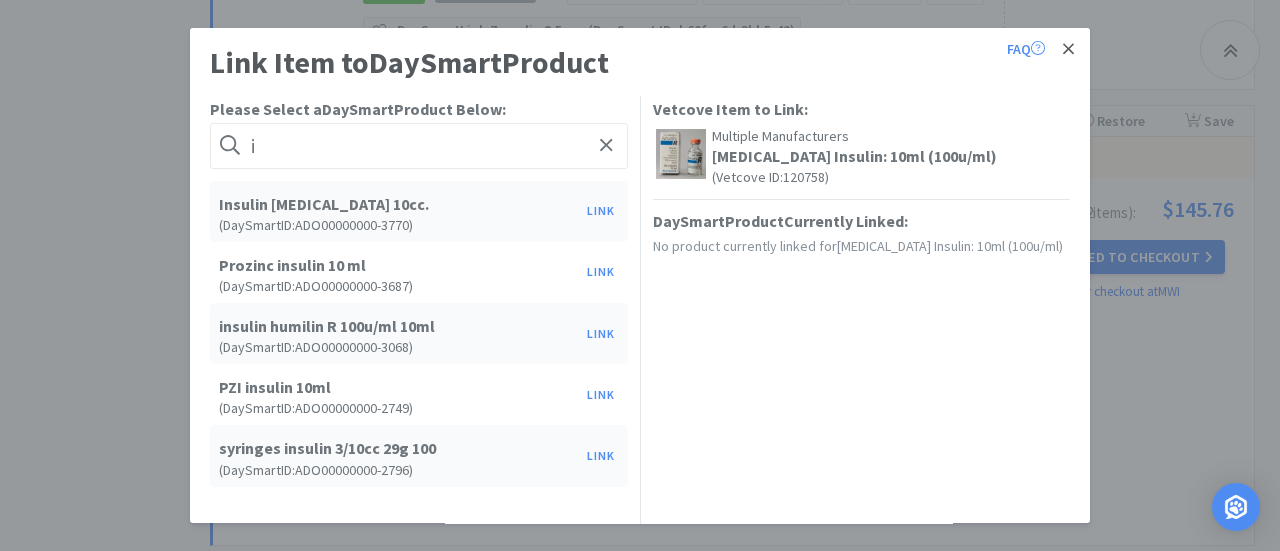 type on "i" 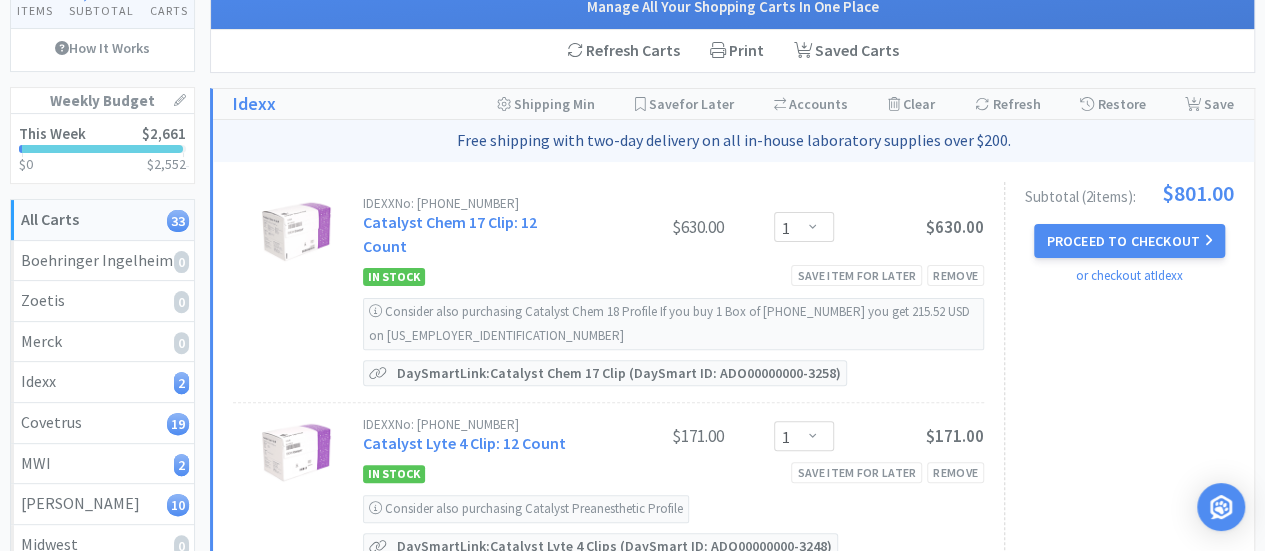 scroll, scrollTop: 121, scrollLeft: 0, axis: vertical 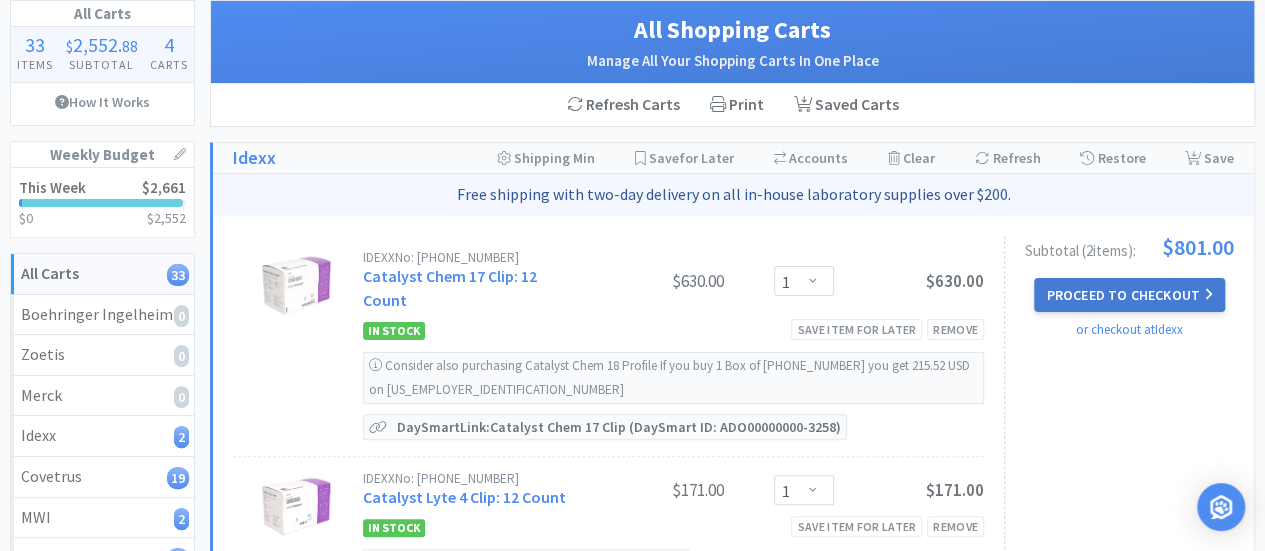 click on "Proceed to Checkout" at bounding box center [1129, 295] 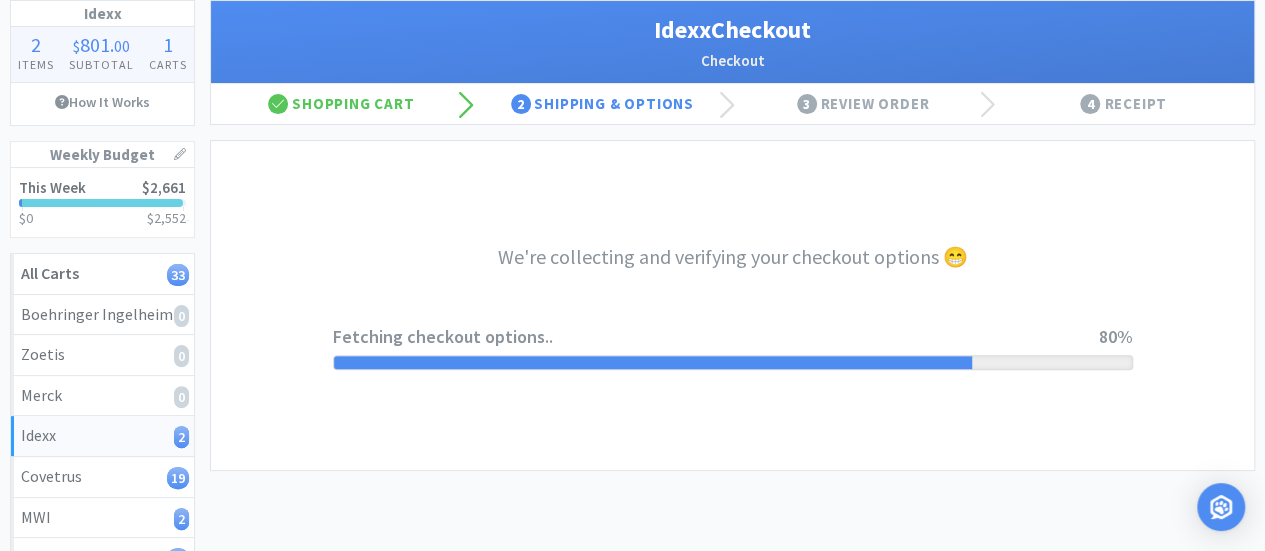 select on "904" 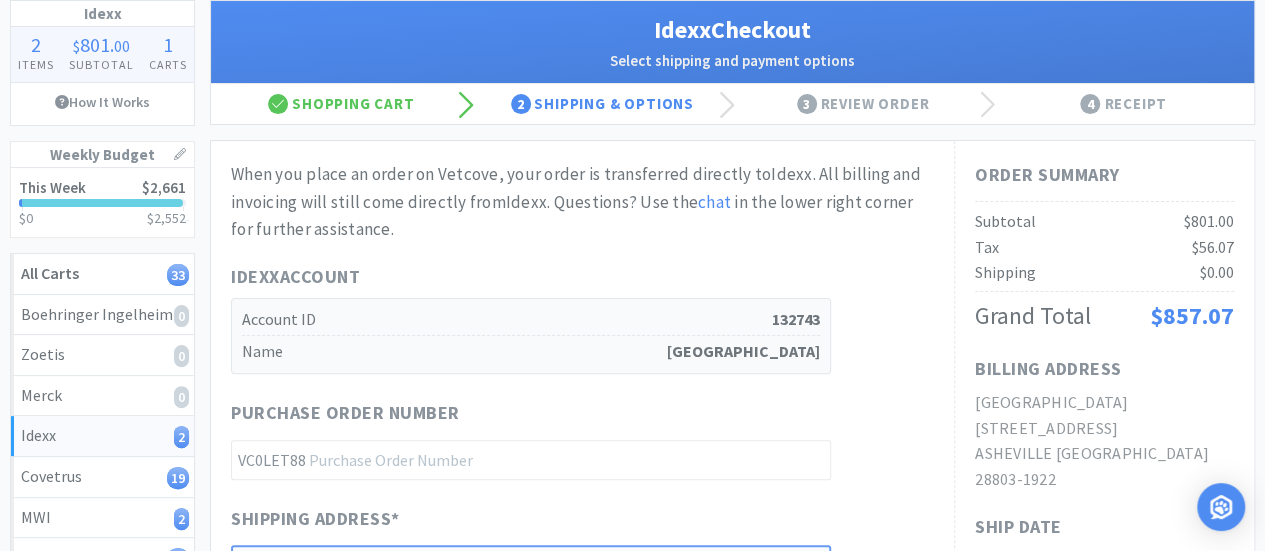 scroll, scrollTop: 0, scrollLeft: 0, axis: both 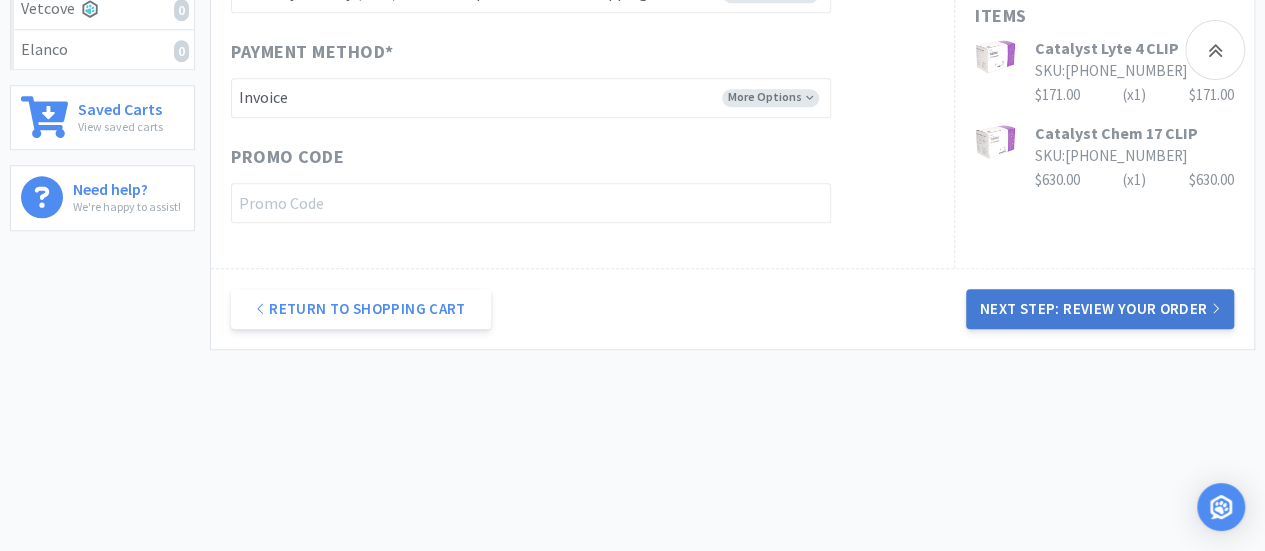 click on "Next Step: Review Your Order" at bounding box center [1100, 309] 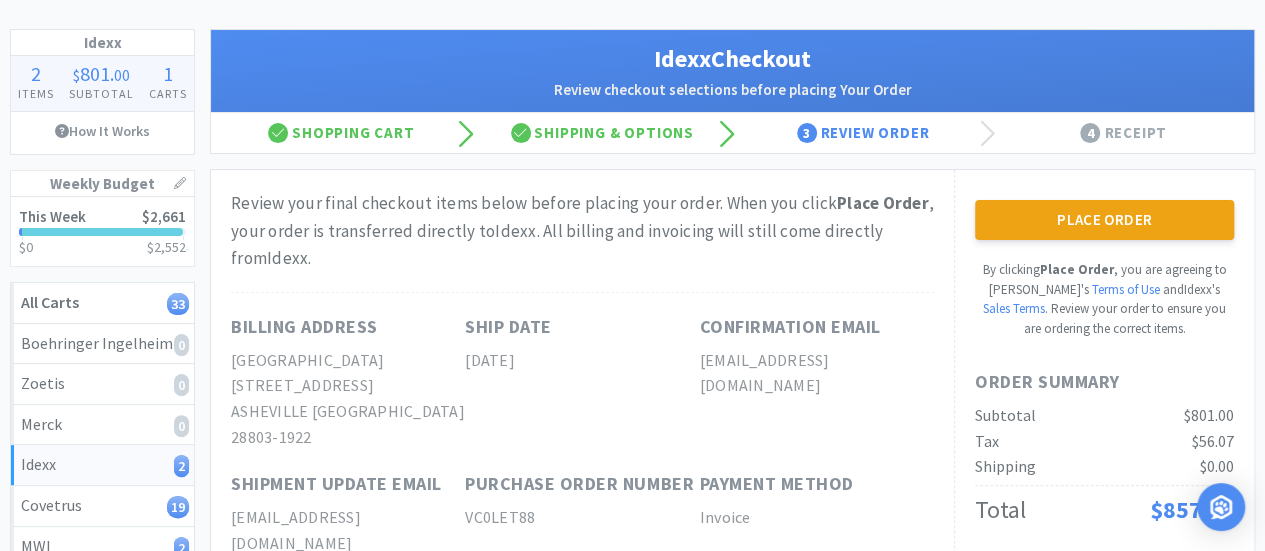 scroll, scrollTop: 91, scrollLeft: 0, axis: vertical 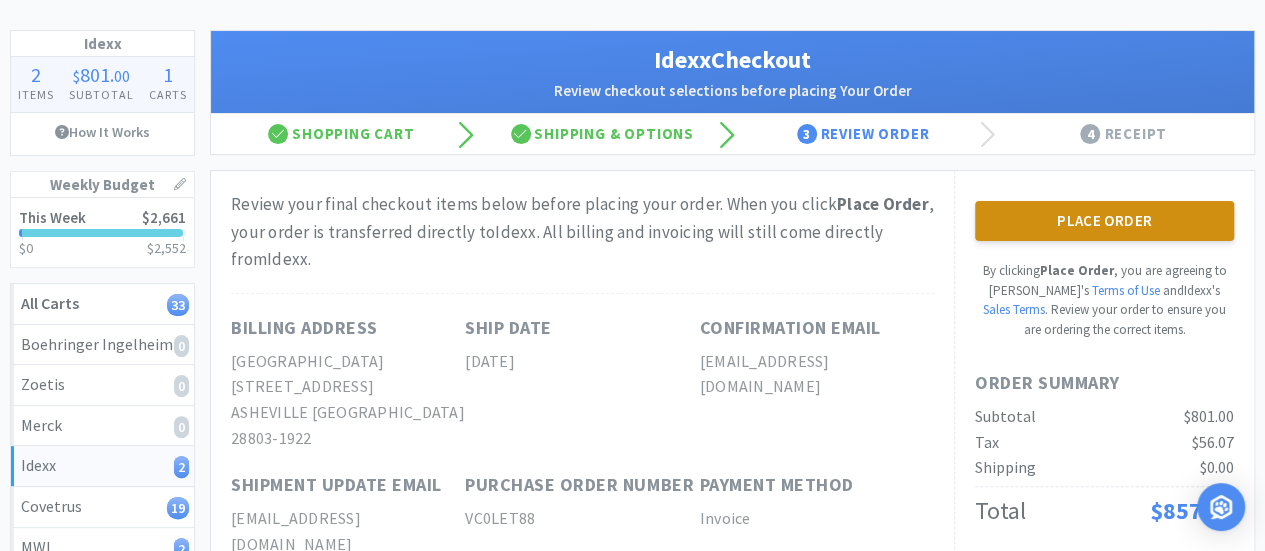 click on "Place Order" at bounding box center [1104, 221] 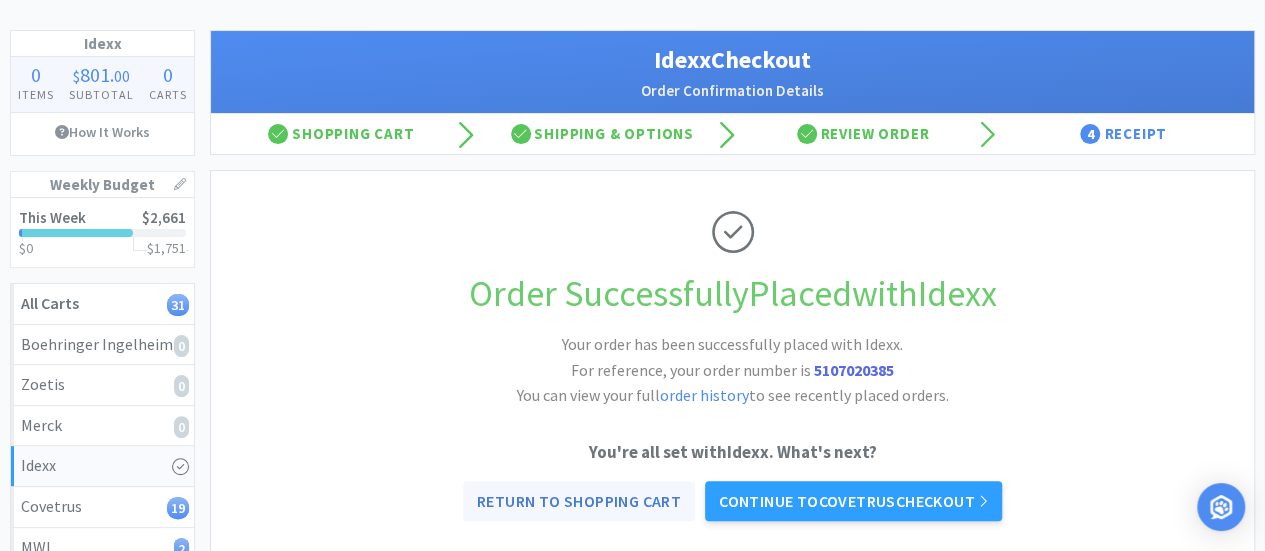 click on "Return to Shopping Cart" at bounding box center (579, 501) 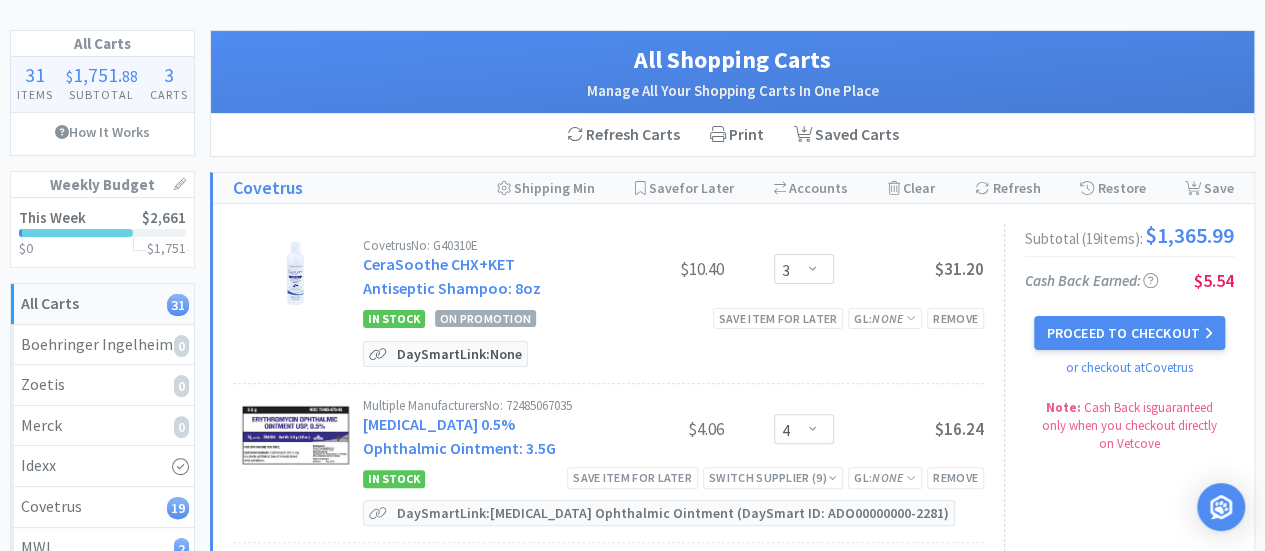 click on "DaySmart  Link:  None" at bounding box center [459, 354] 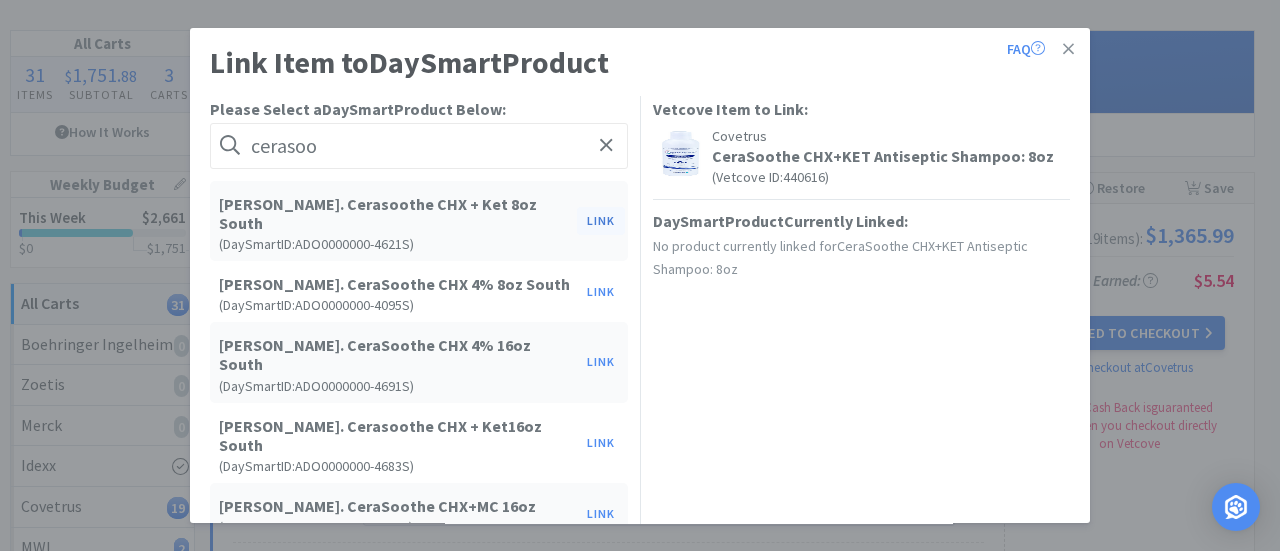 type on "cerasoo" 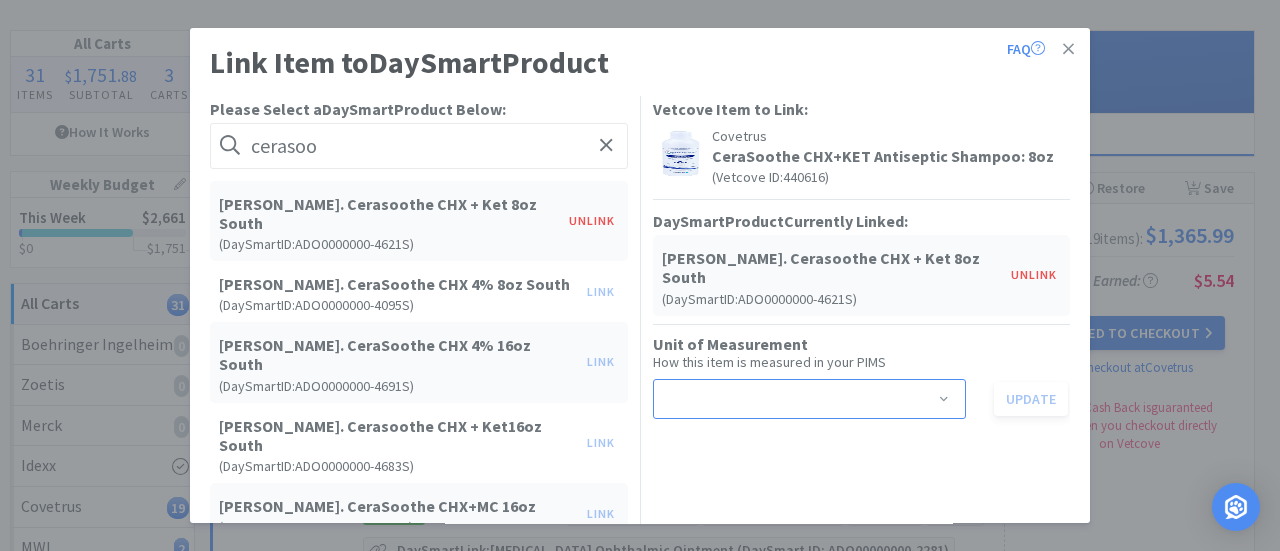 click on "Select unit of measurement" at bounding box center [803, 399] 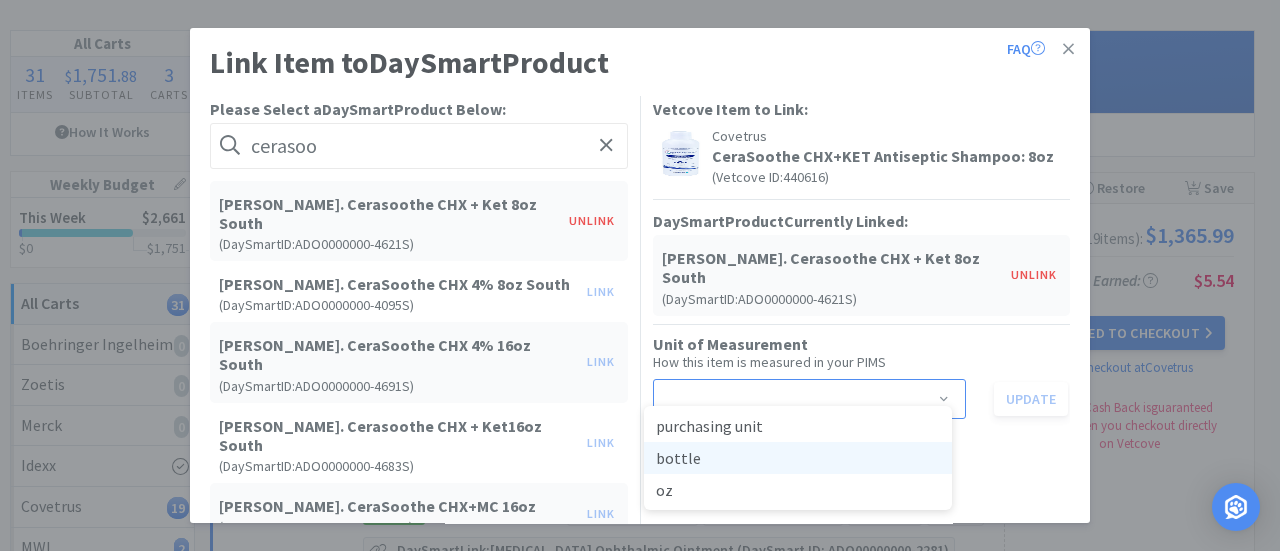 click on "bottle" at bounding box center [798, 458] 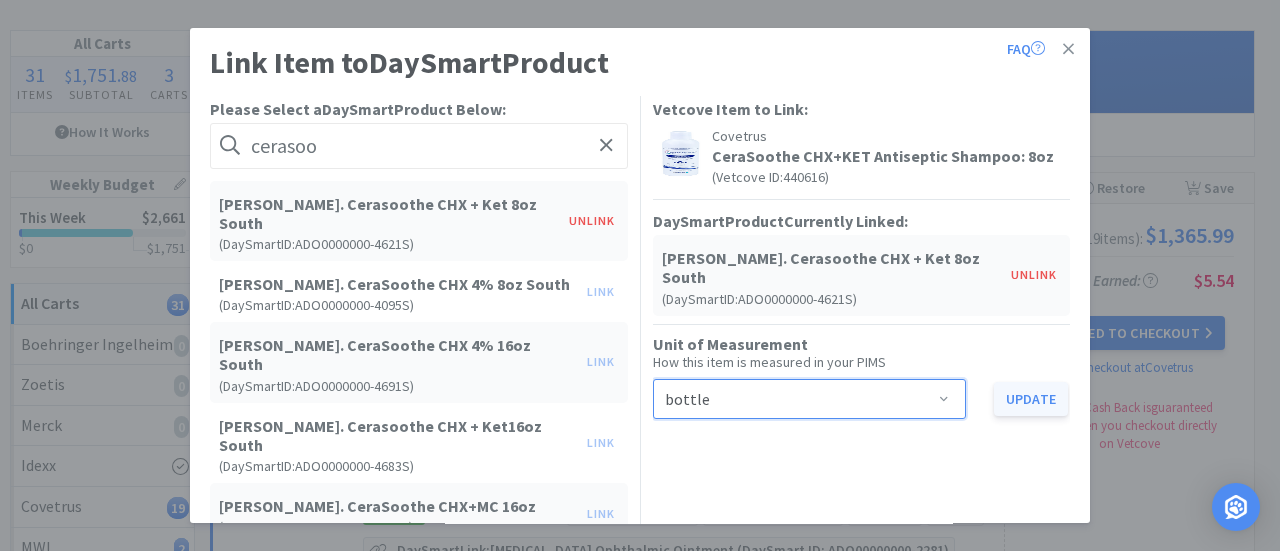 click on "Update" at bounding box center (1031, 399) 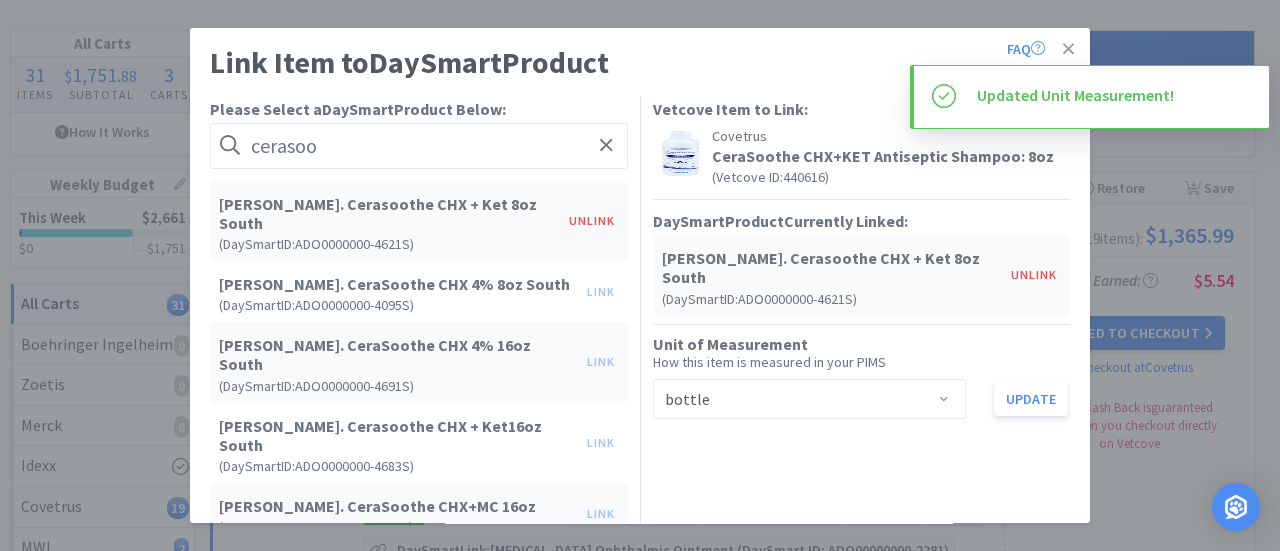 click 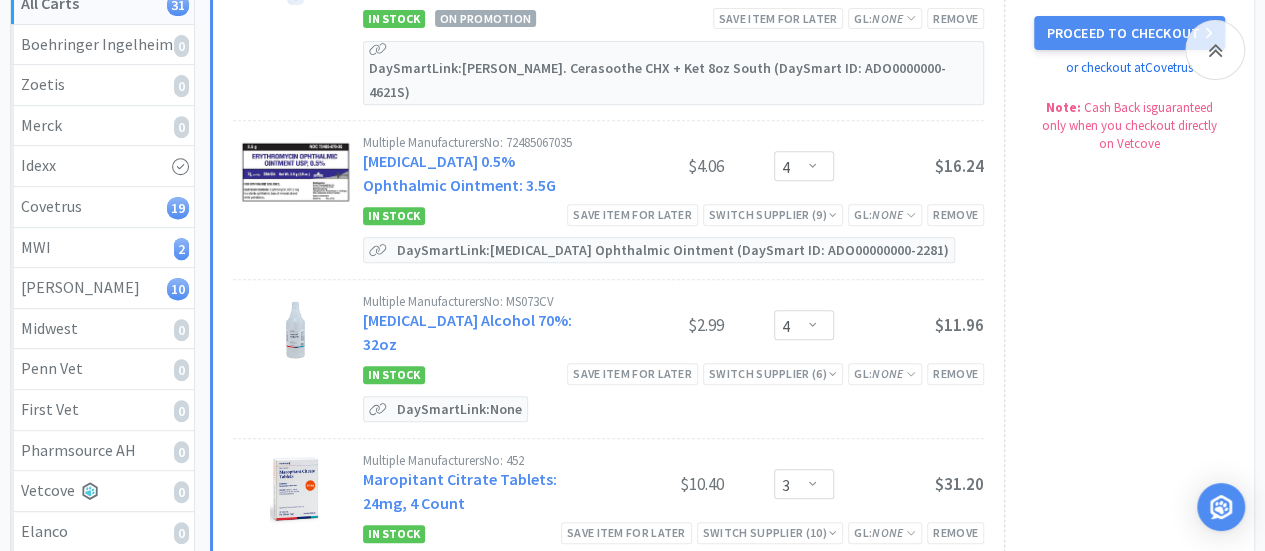 scroll, scrollTop: 0, scrollLeft: 0, axis: both 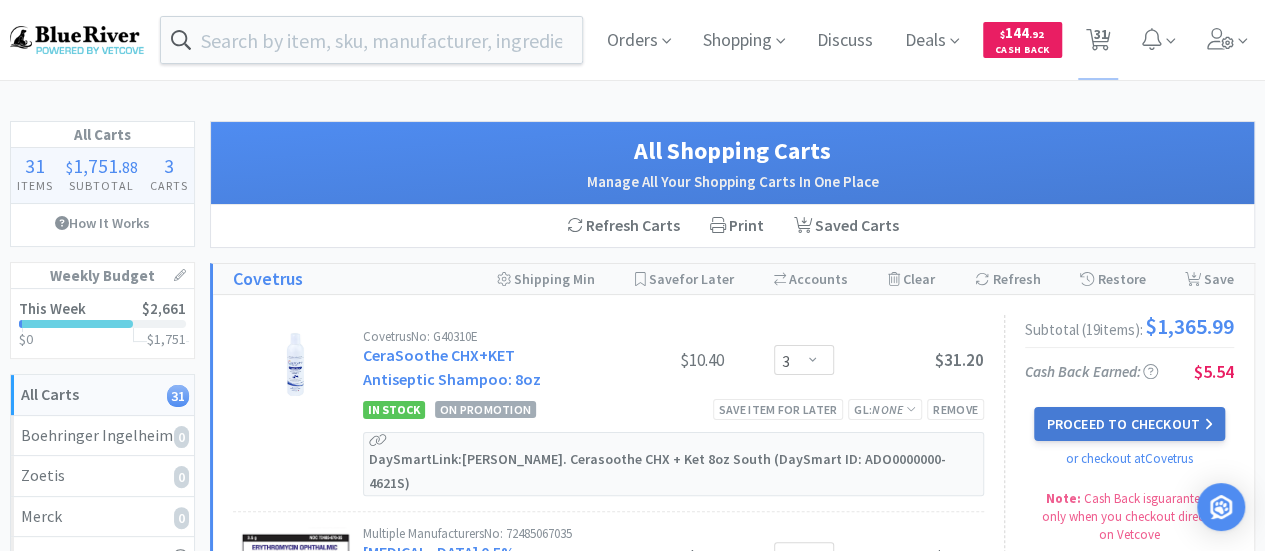 click on "Proceed to Checkout" at bounding box center (1129, 424) 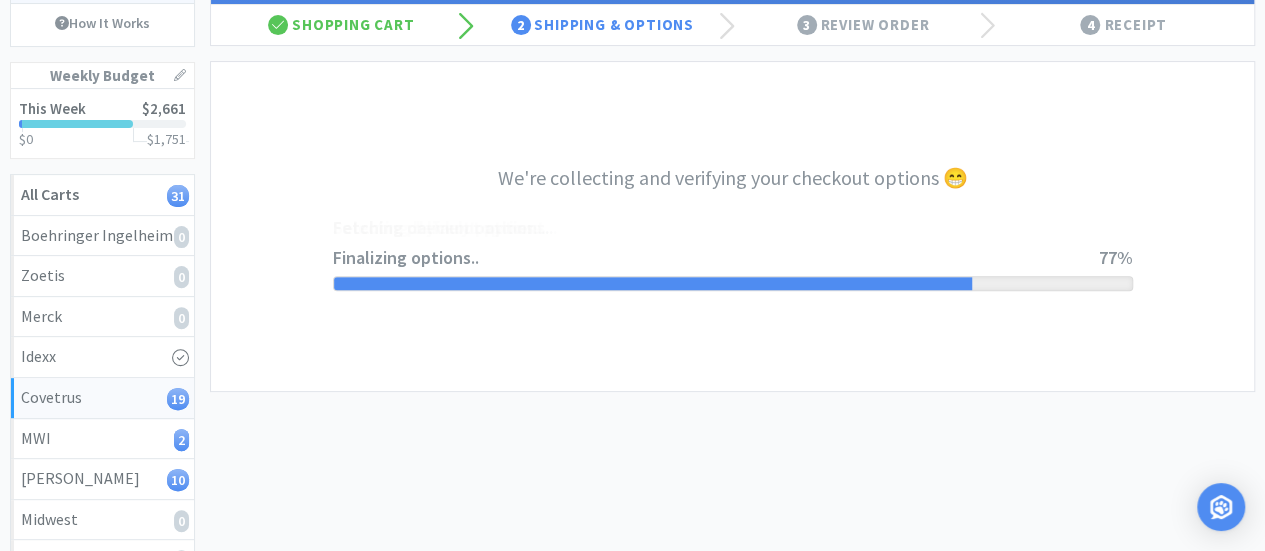 scroll, scrollTop: 0, scrollLeft: 0, axis: both 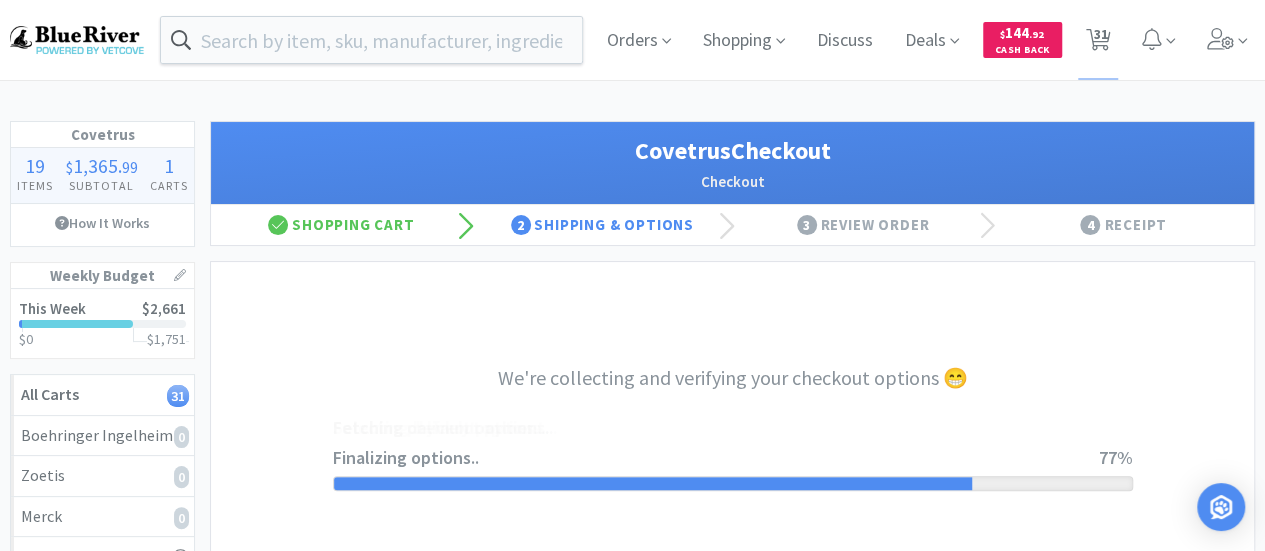 select on "ACCOUNT" 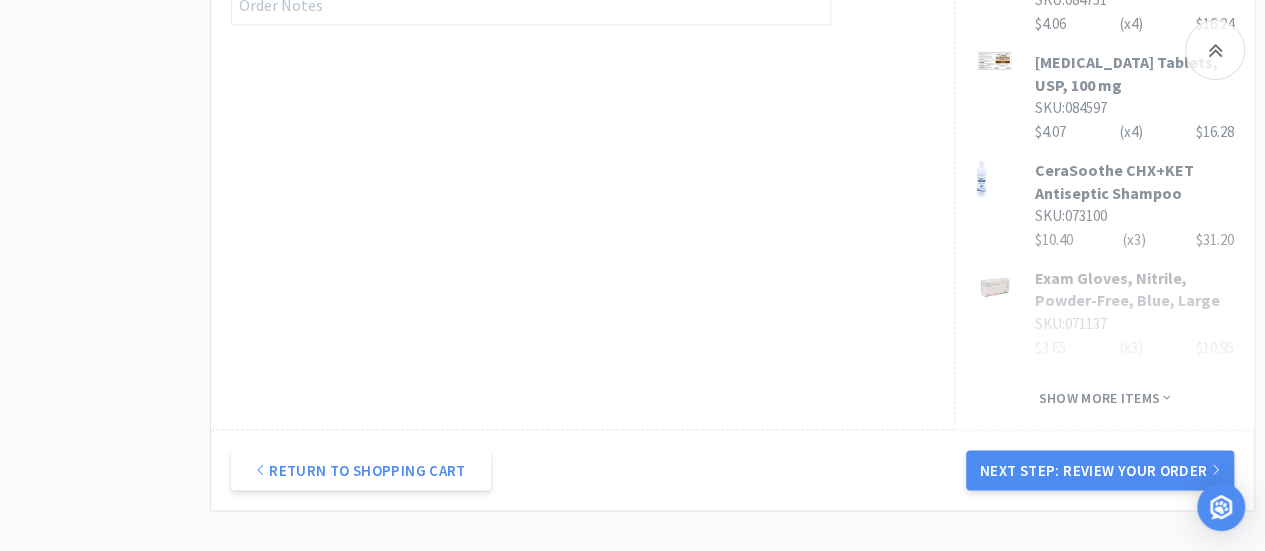 scroll, scrollTop: 1550, scrollLeft: 0, axis: vertical 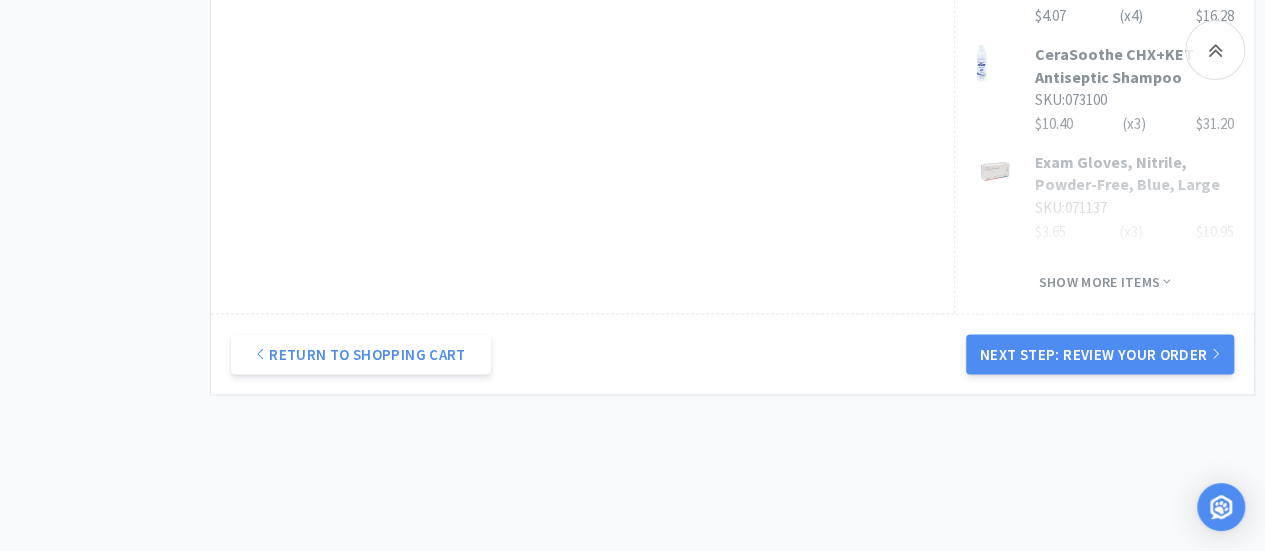 click on "Next Step: Review Your Order" at bounding box center (1100, 354) 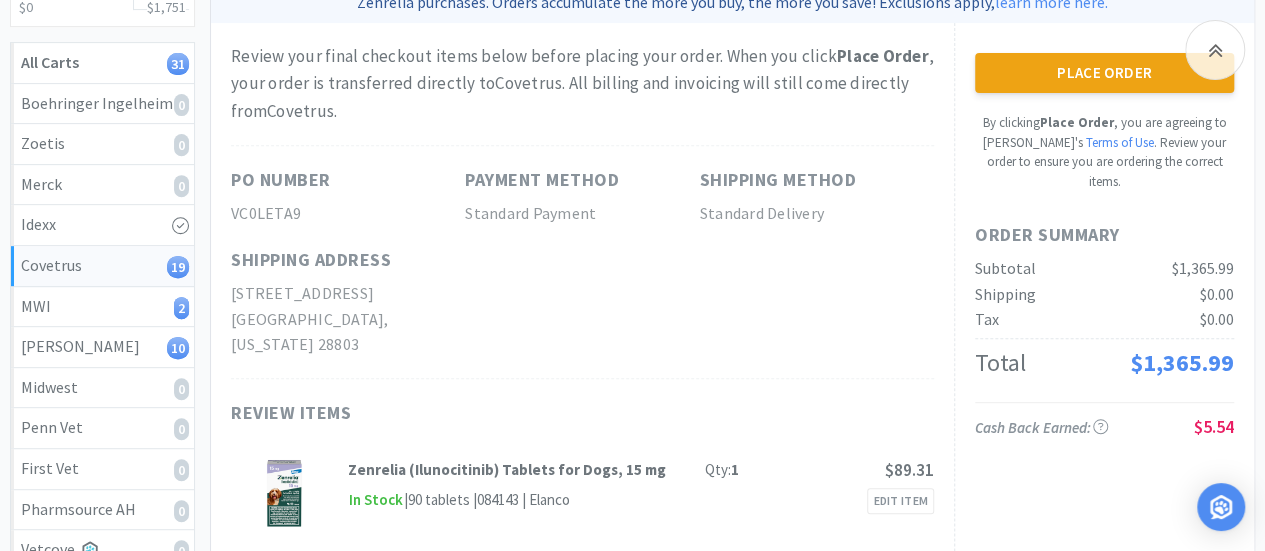 scroll, scrollTop: 300, scrollLeft: 0, axis: vertical 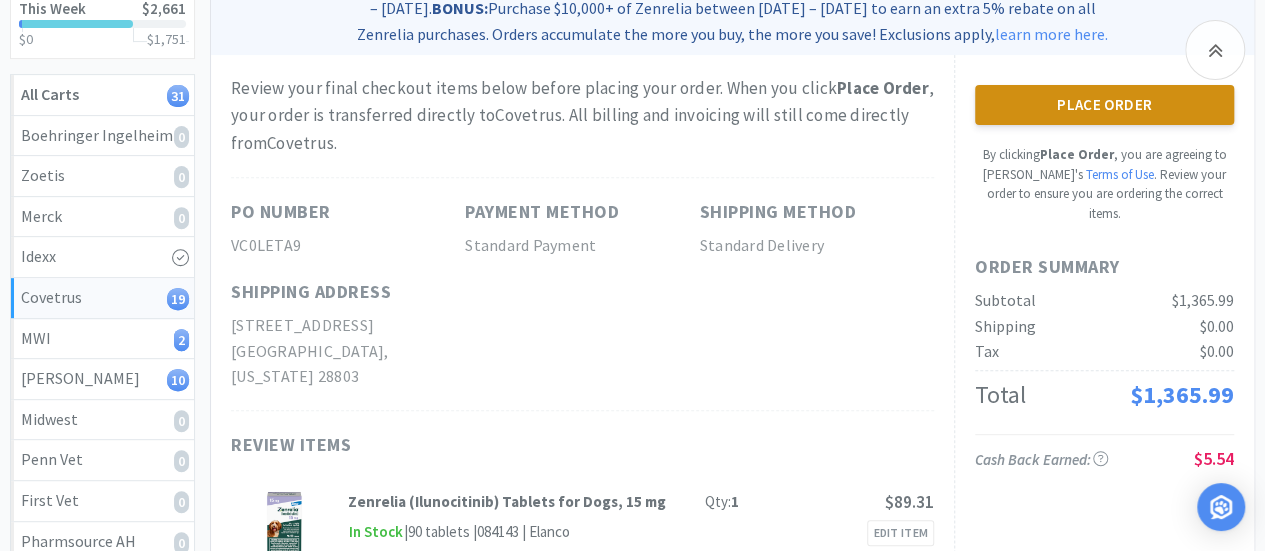 click on "Place Order" at bounding box center (1104, 105) 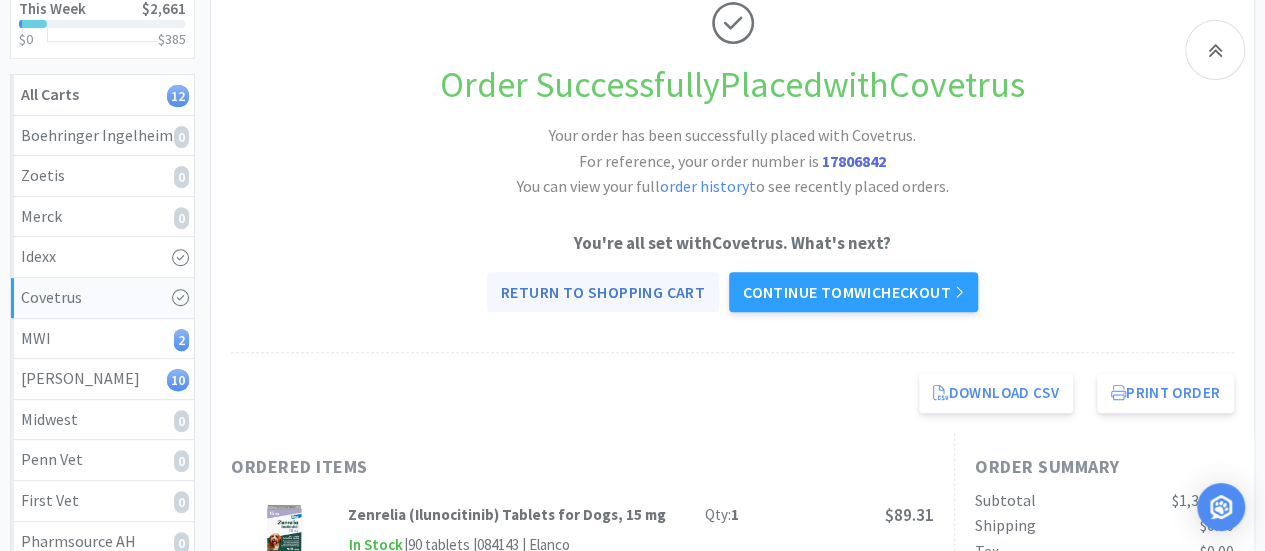 click on "Return to Shopping Cart" at bounding box center (603, 292) 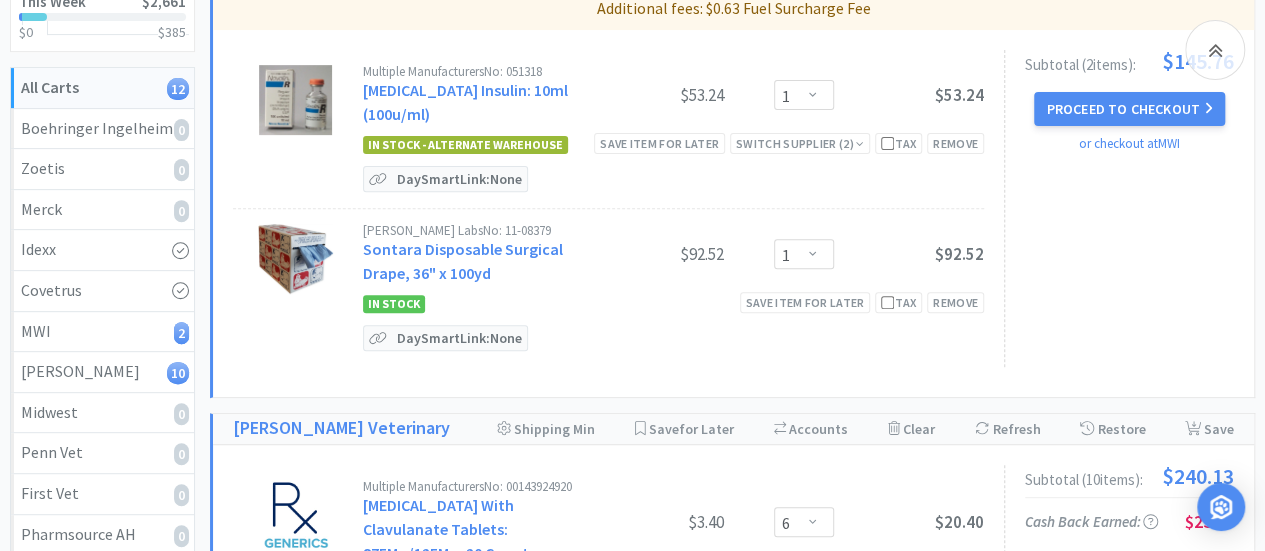 scroll, scrollTop: 200, scrollLeft: 0, axis: vertical 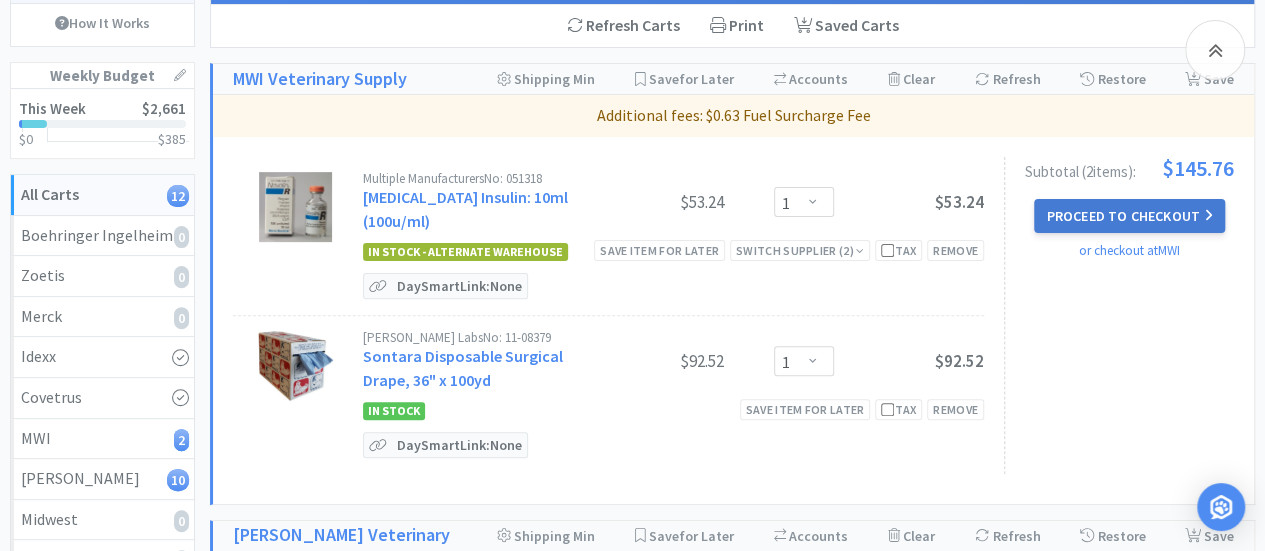 click on "Proceed to Checkout" at bounding box center (1129, 216) 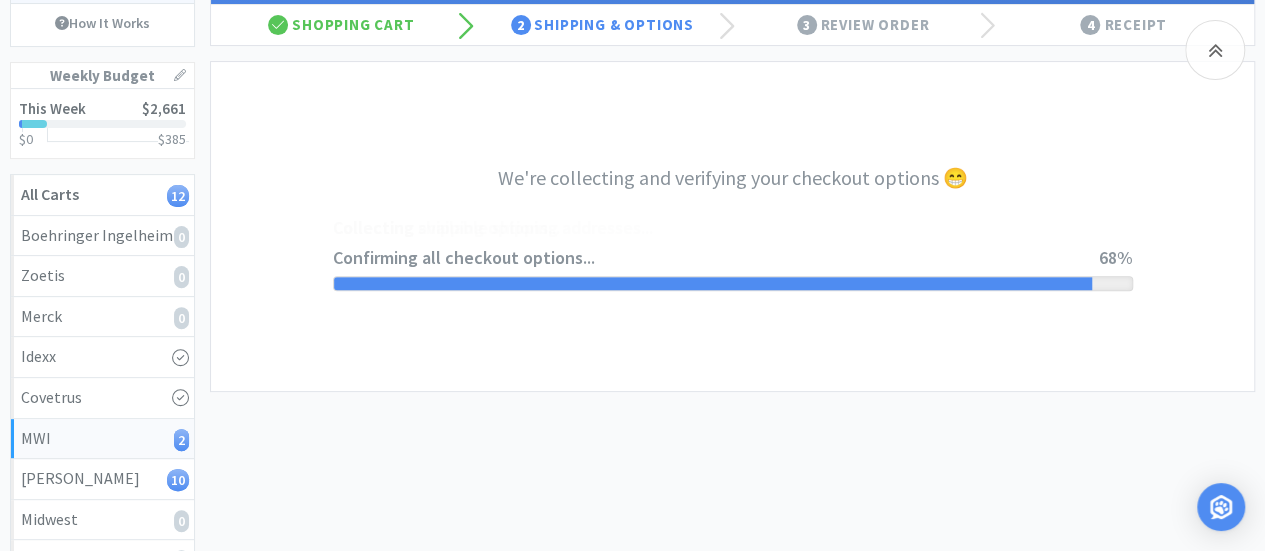 select on "STD_" 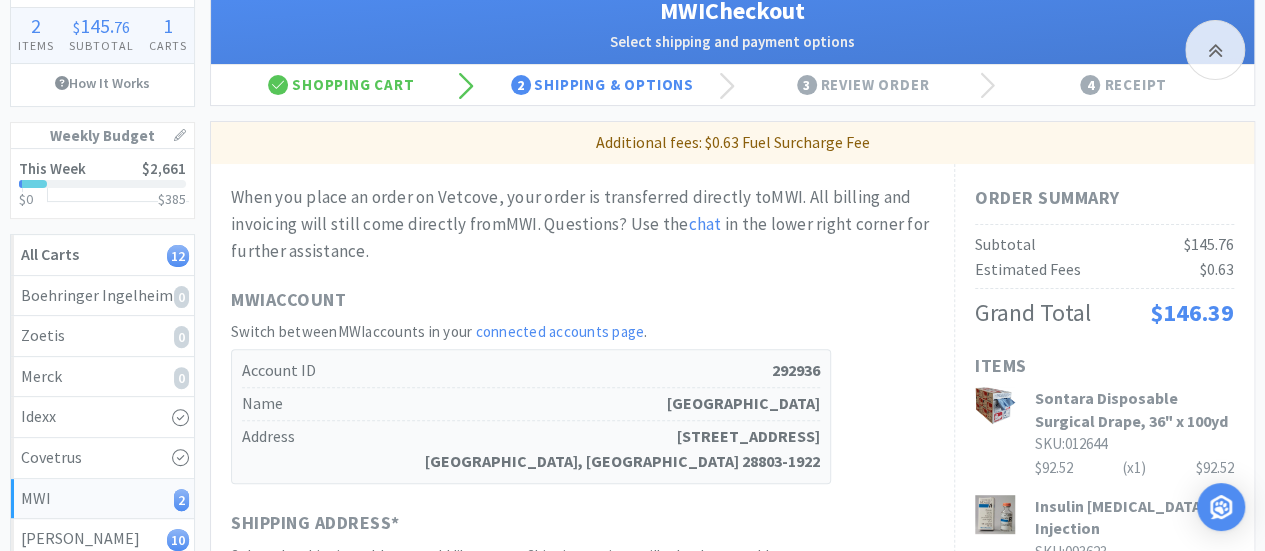 scroll, scrollTop: 300, scrollLeft: 0, axis: vertical 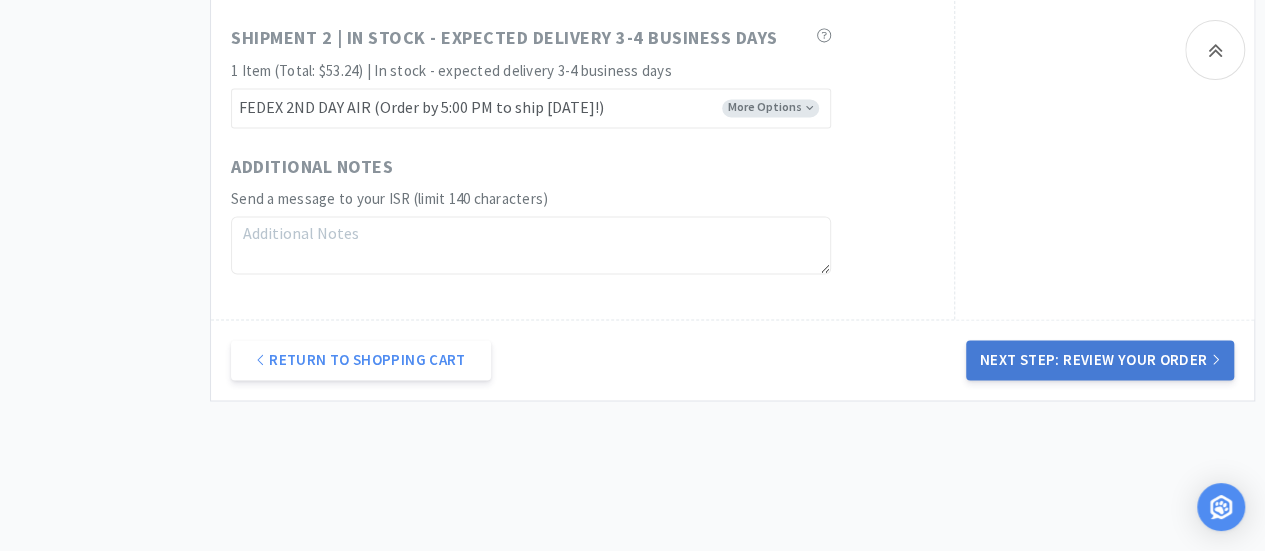 click on "Next Step: Review Your Order" at bounding box center [1100, 360] 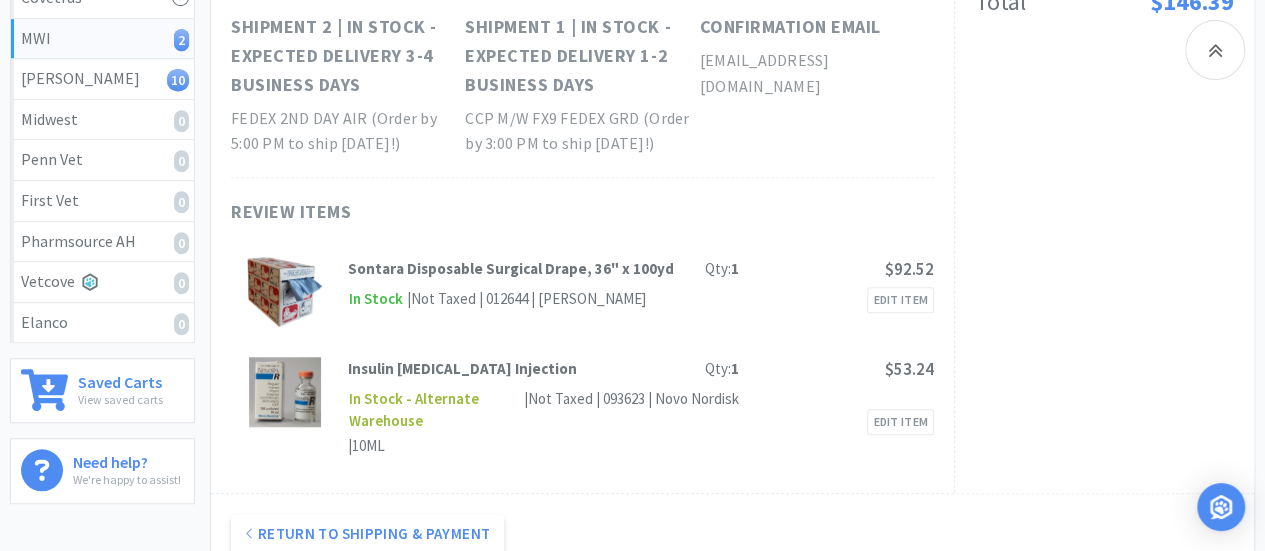 scroll, scrollTop: 100, scrollLeft: 0, axis: vertical 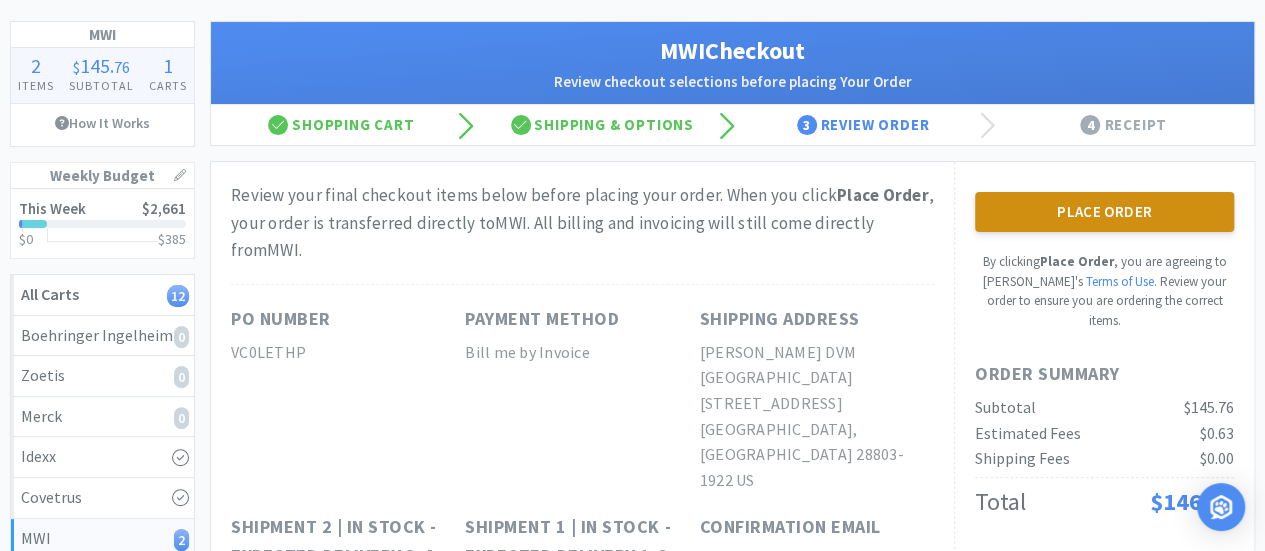 click on "Place Order" at bounding box center (1104, 212) 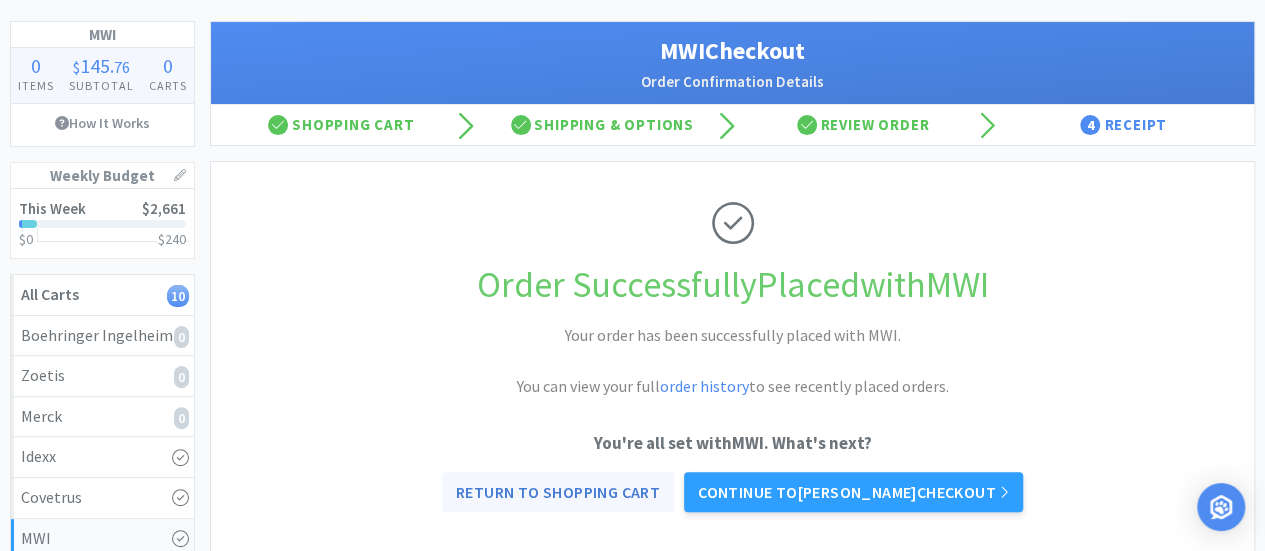 click on "Return to Shopping Cart" at bounding box center (558, 492) 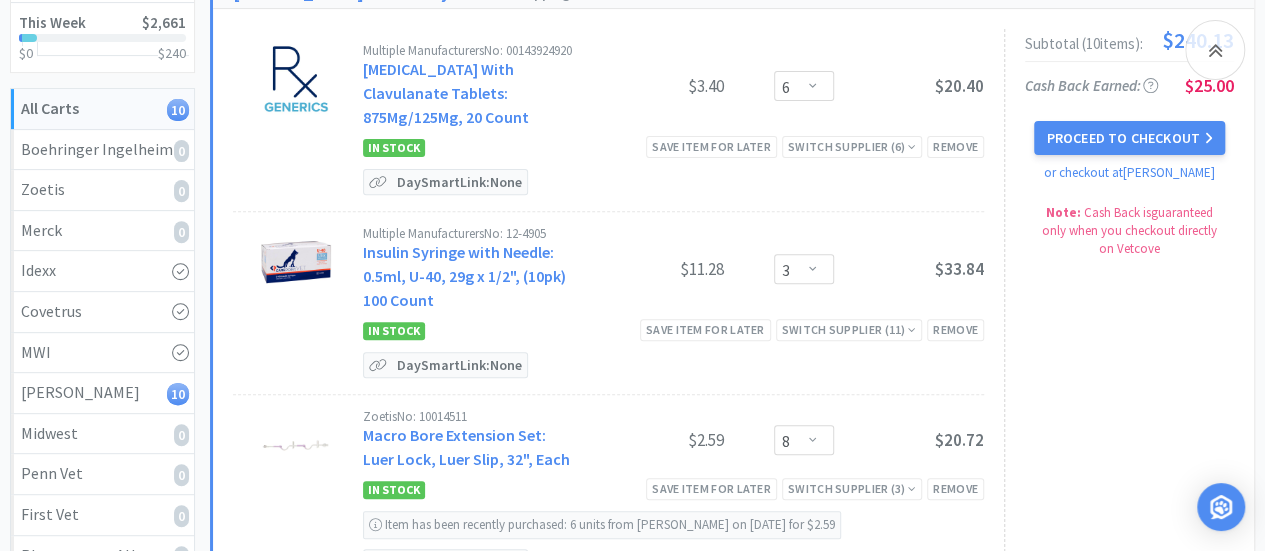 scroll, scrollTop: 67, scrollLeft: 0, axis: vertical 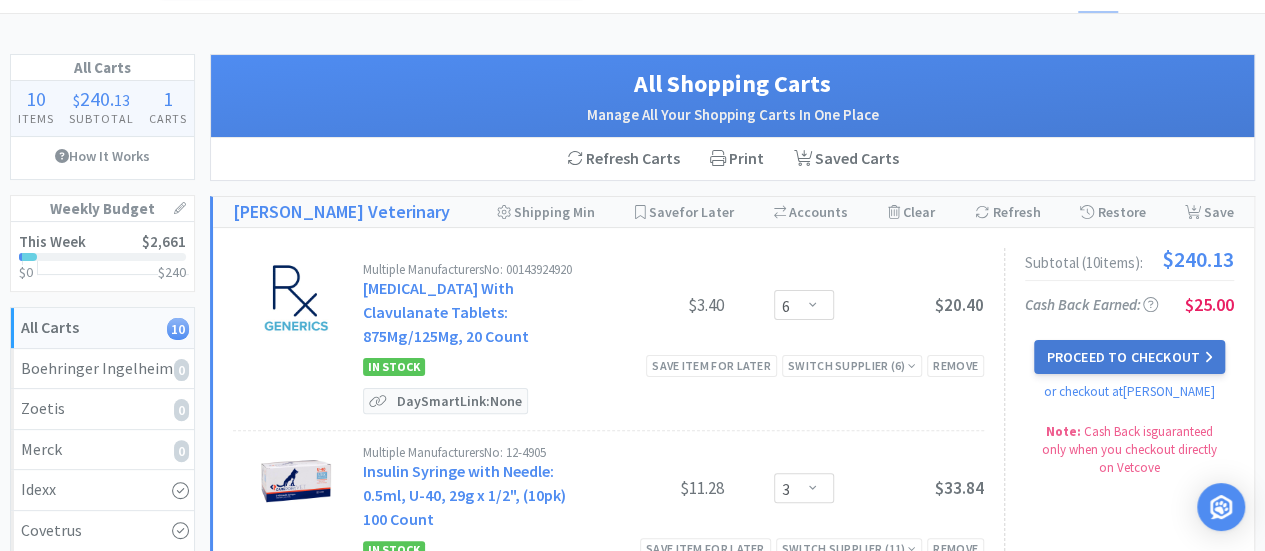 click on "Proceed to Checkout" at bounding box center [1129, 357] 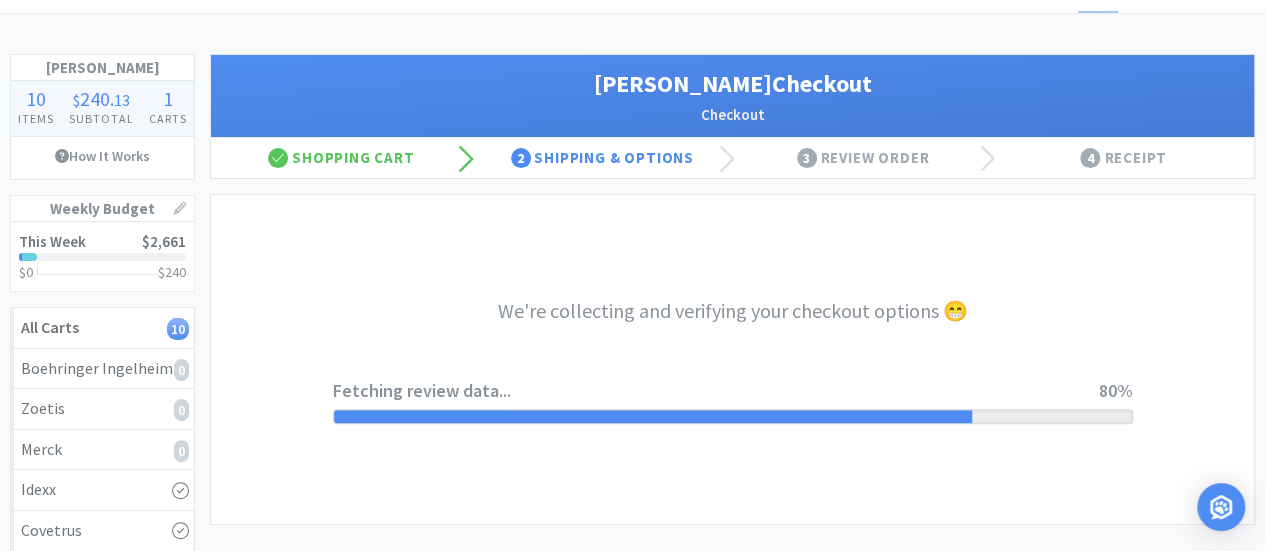select on "1" 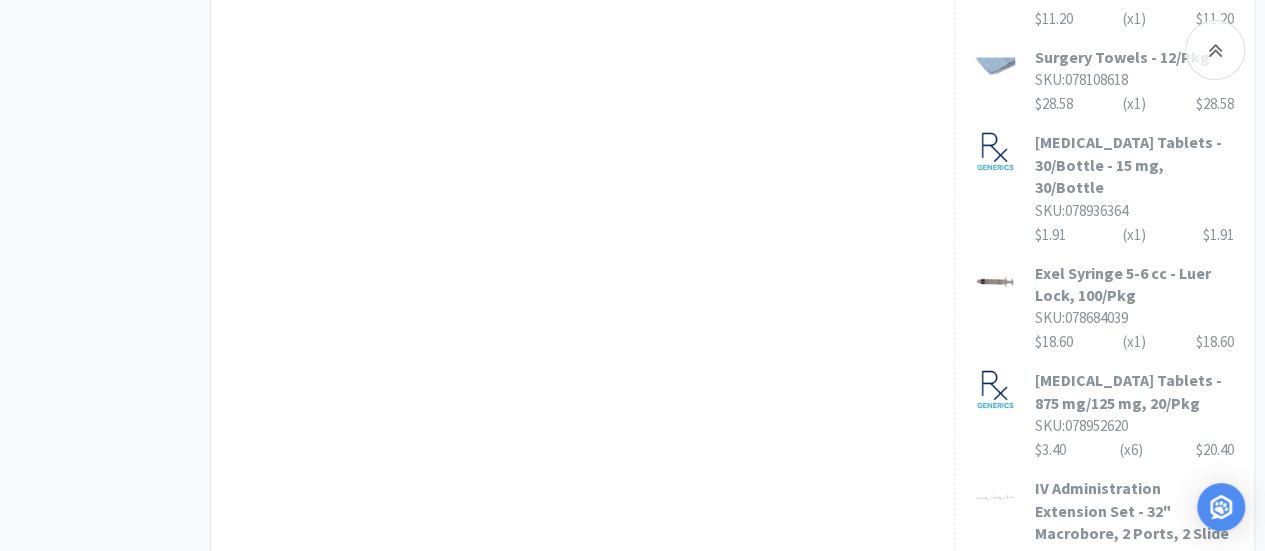 scroll, scrollTop: 1600, scrollLeft: 0, axis: vertical 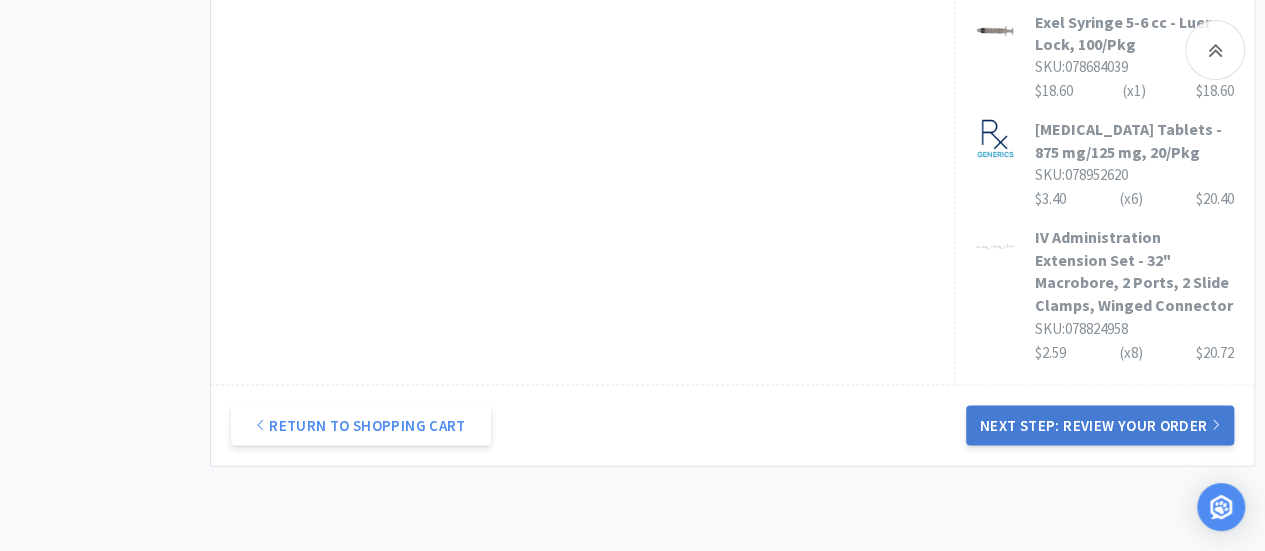 click on "Next Step: Review Your Order" at bounding box center (1100, 425) 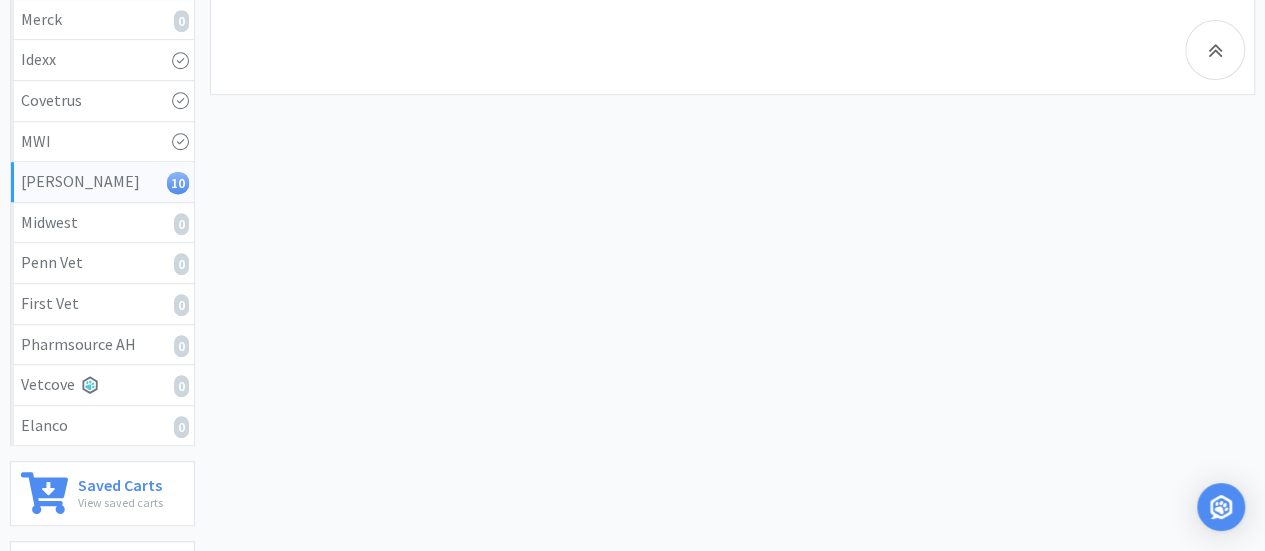 scroll, scrollTop: 230, scrollLeft: 0, axis: vertical 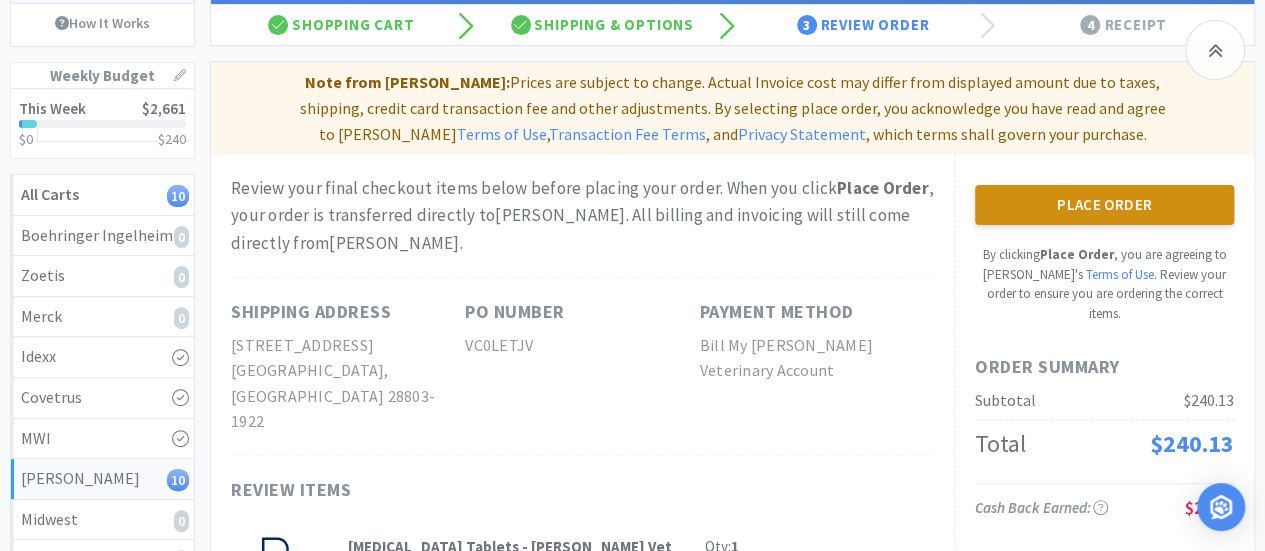click on "Place Order" at bounding box center [1104, 205] 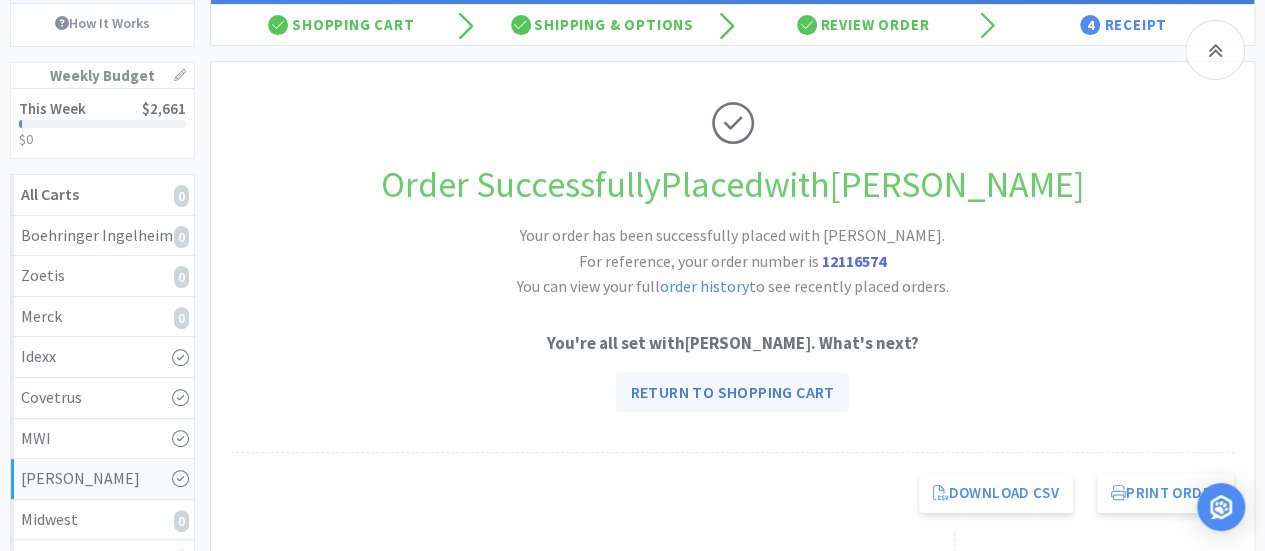 click on "Return to Shopping Cart" at bounding box center [732, 392] 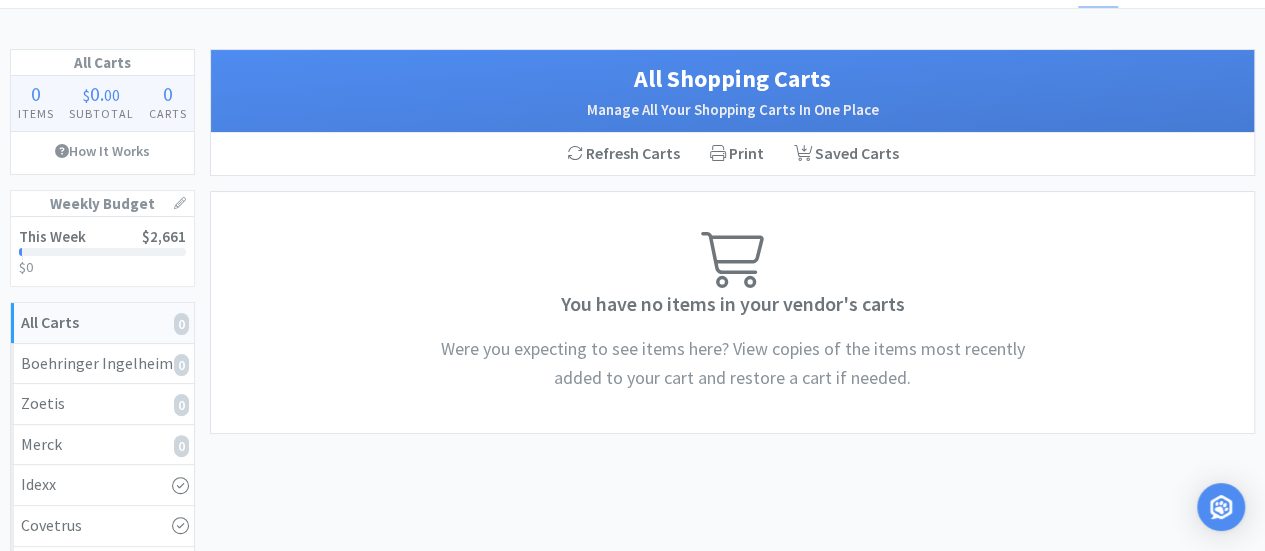 scroll, scrollTop: 0, scrollLeft: 0, axis: both 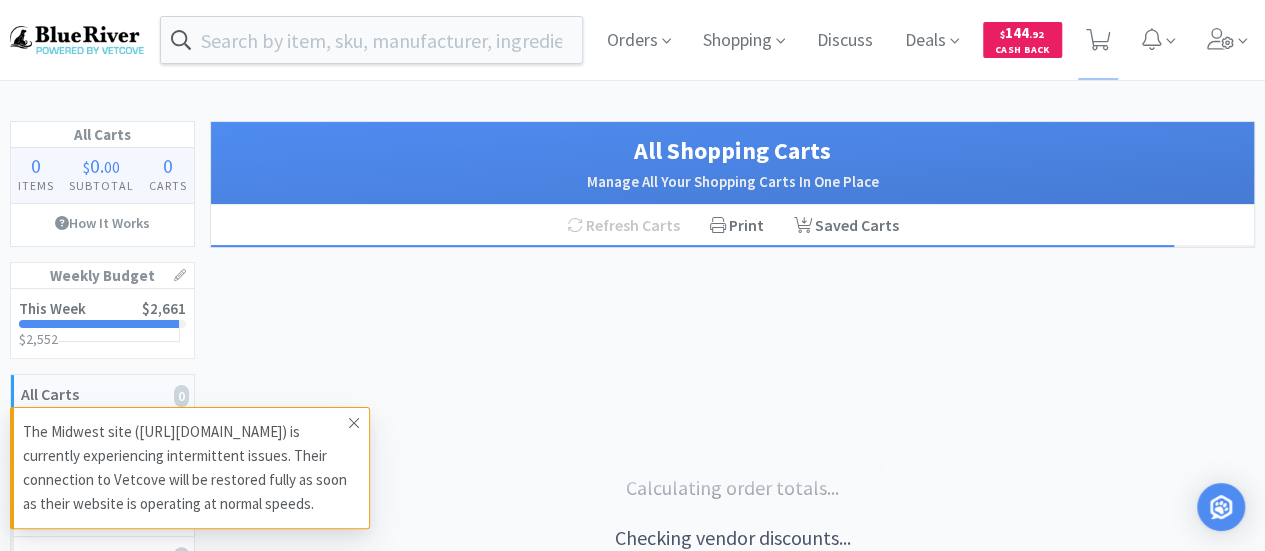 click 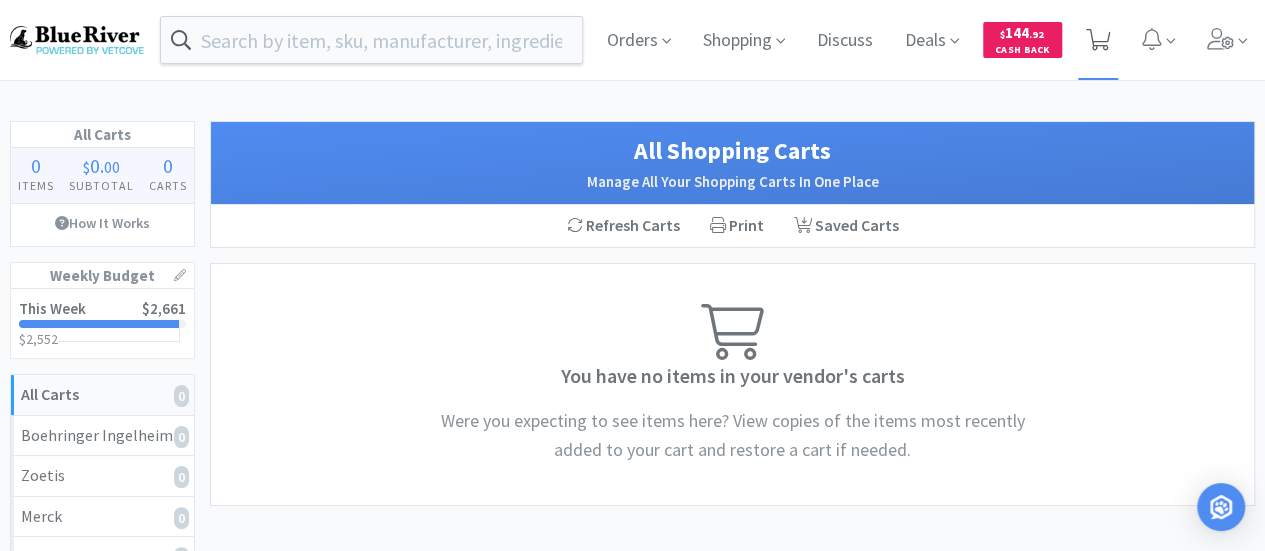 click 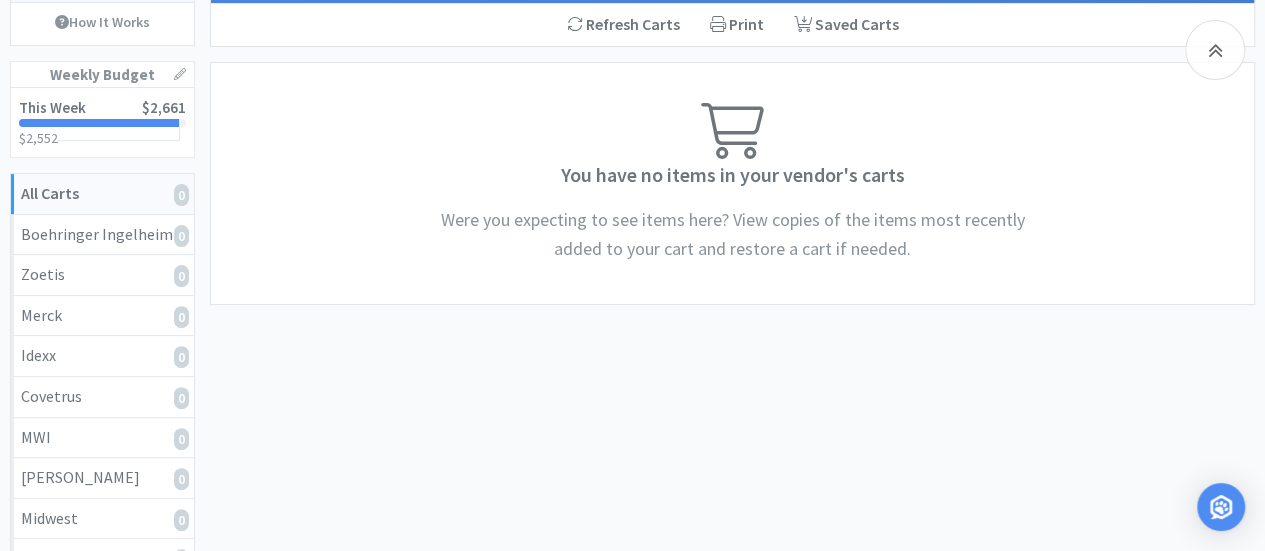 scroll, scrollTop: 0, scrollLeft: 0, axis: both 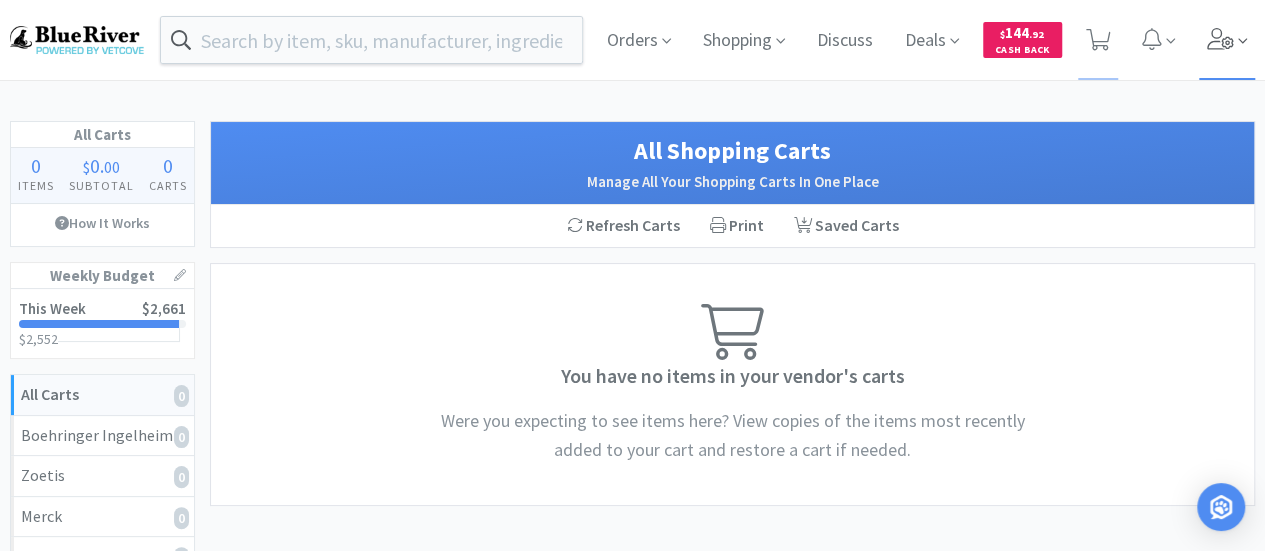 click at bounding box center (1227, 40) 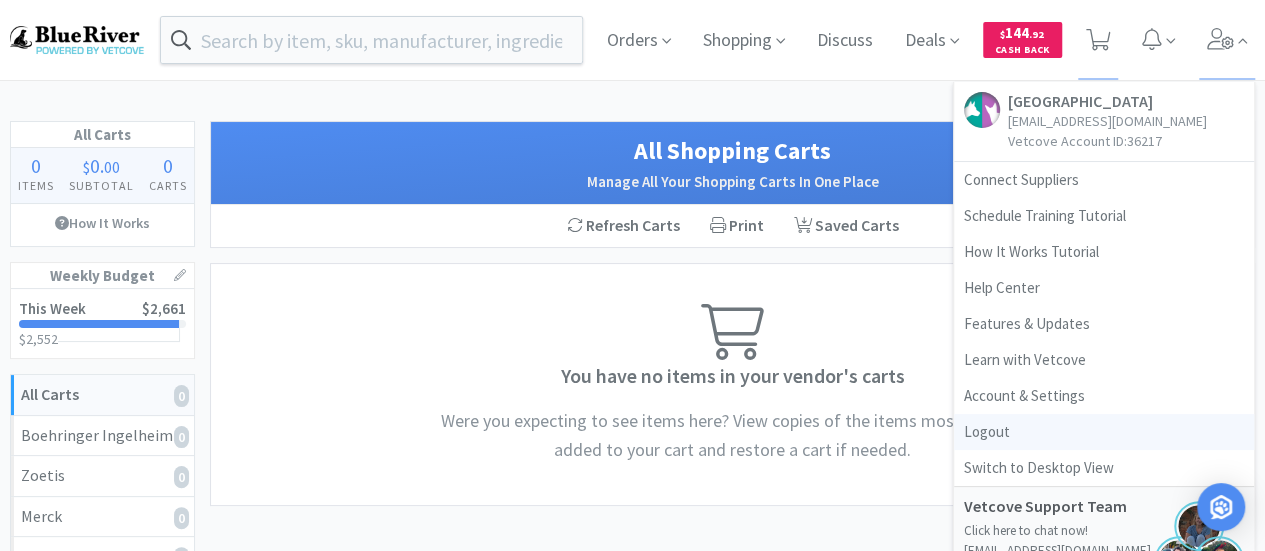 click on "Logout" at bounding box center (1104, 432) 